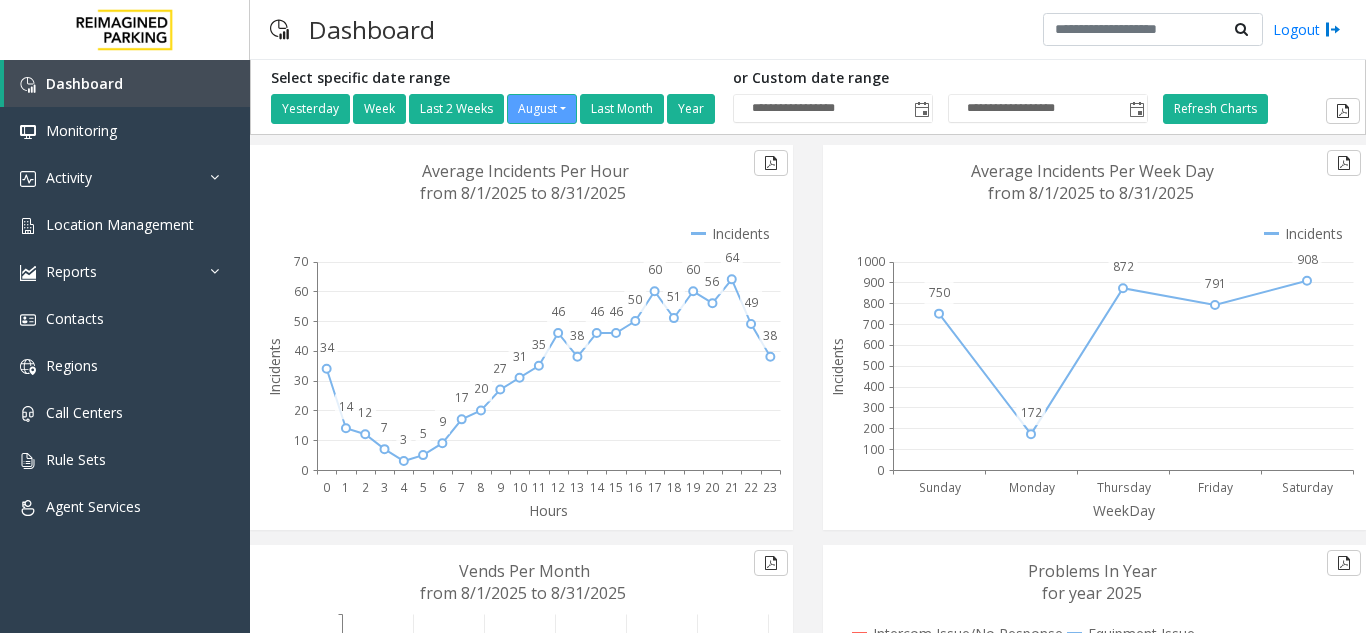 scroll, scrollTop: 0, scrollLeft: 0, axis: both 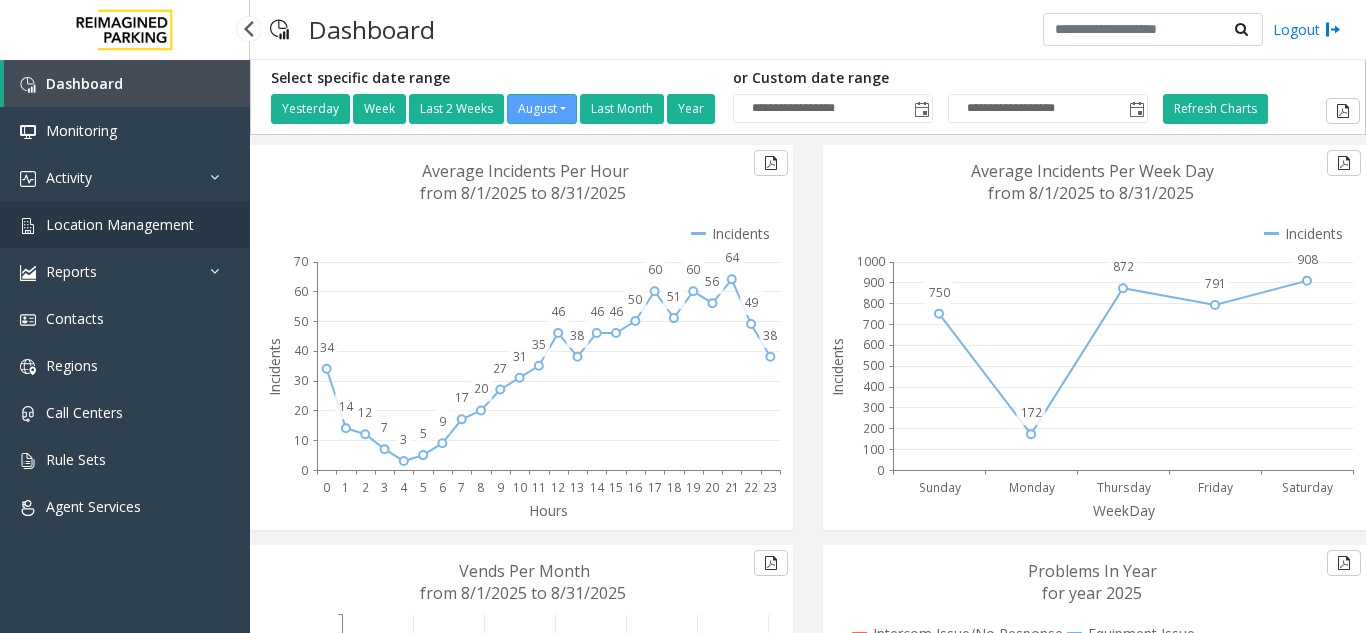 click on "Location Management" at bounding box center (120, 224) 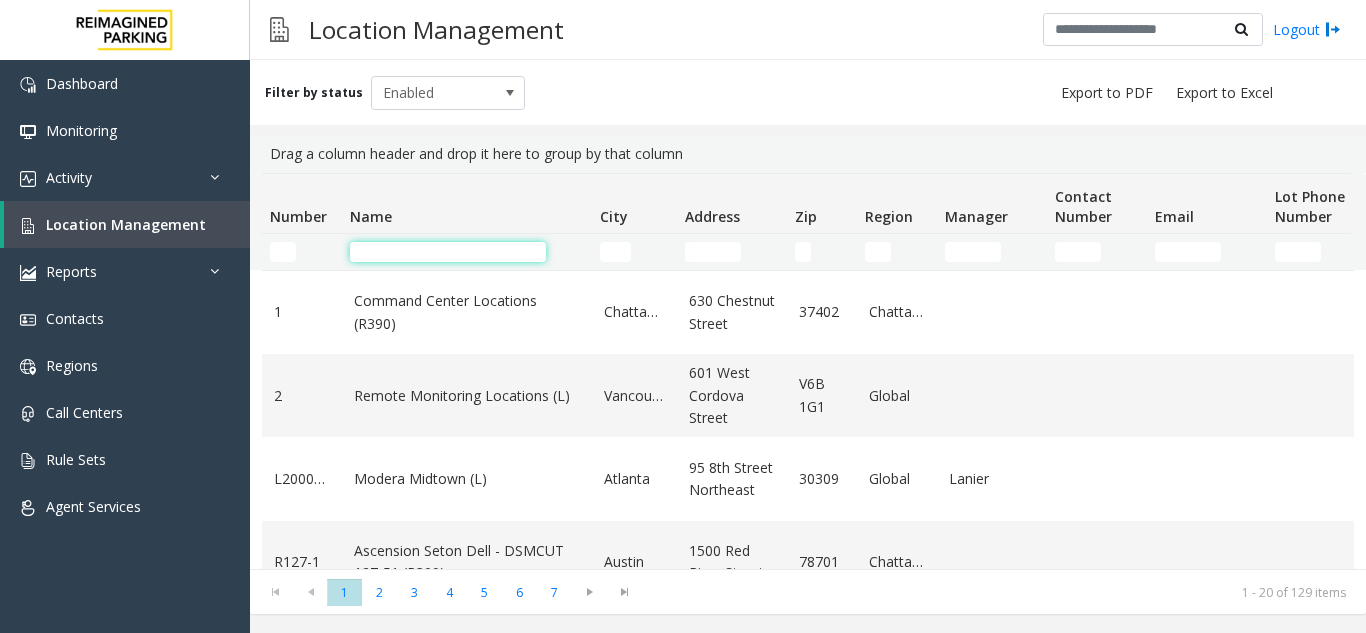 click 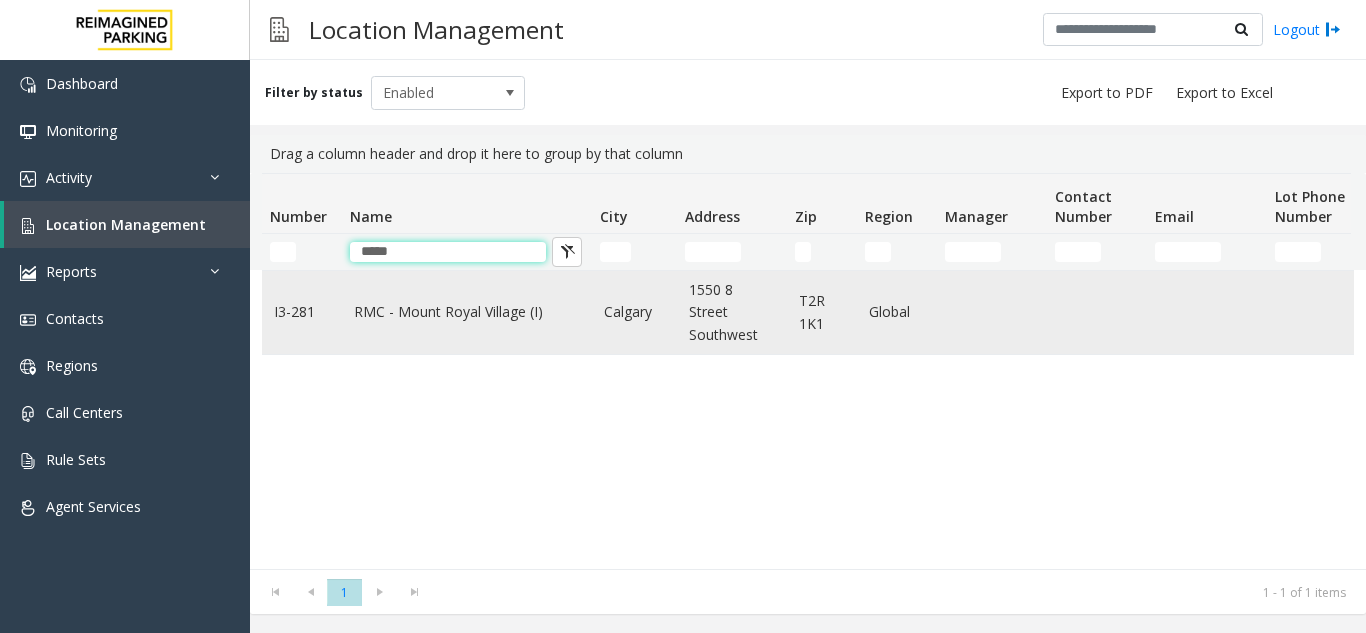 type on "*****" 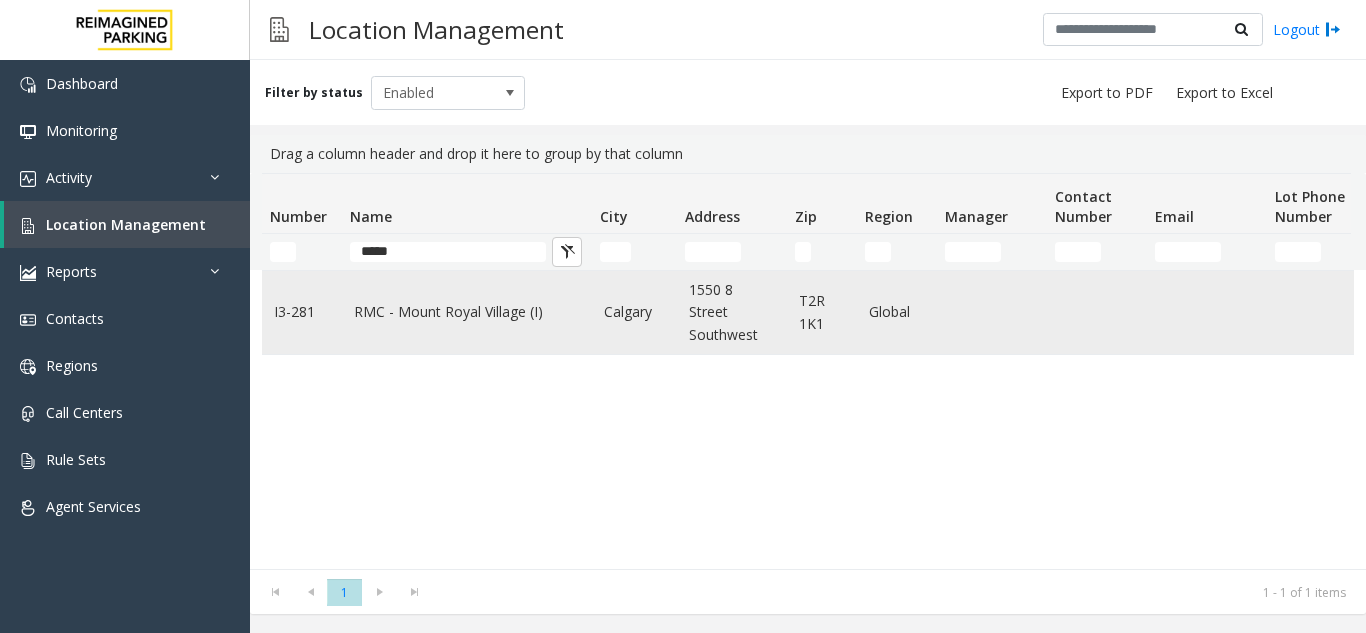 click on "RMC - Mount Royal Village (I)" 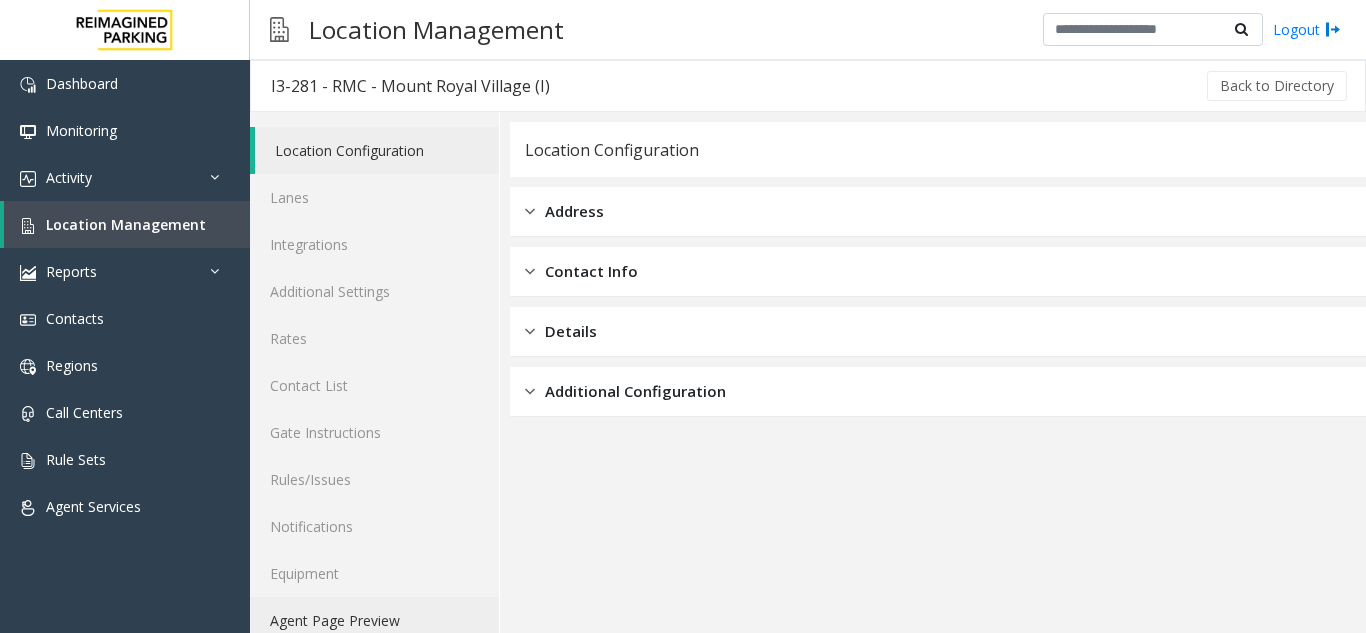 click on "Agent Page Preview" 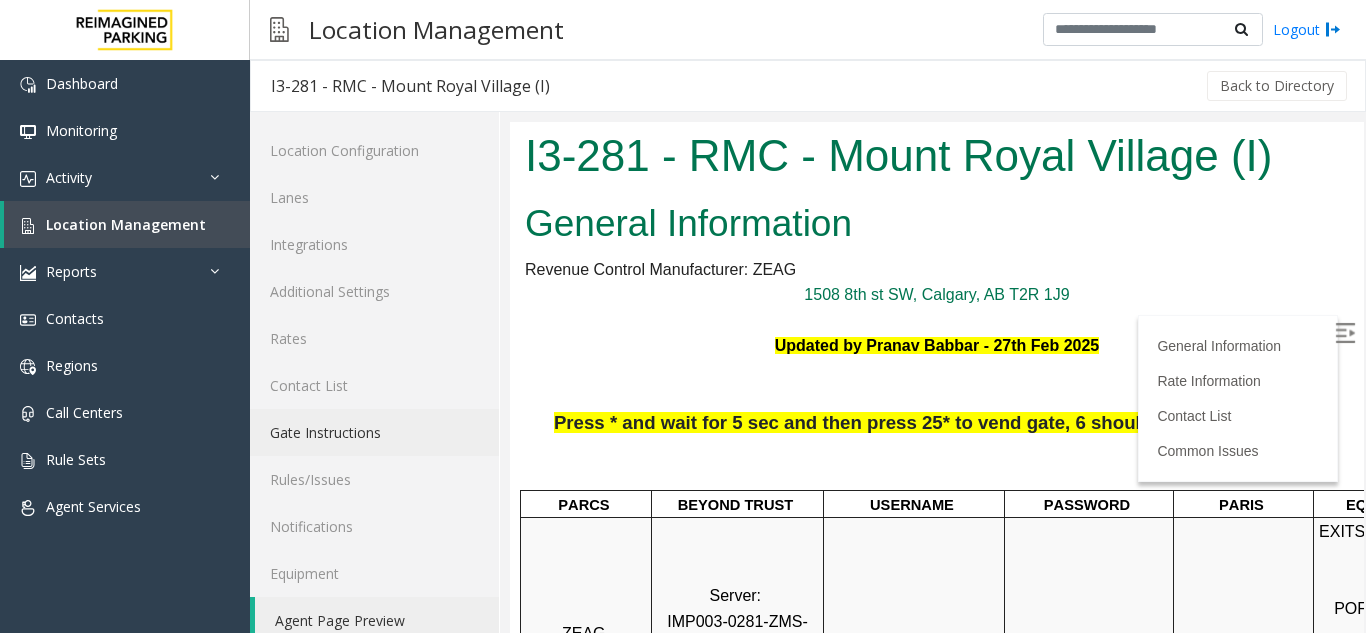 scroll, scrollTop: 0, scrollLeft: 0, axis: both 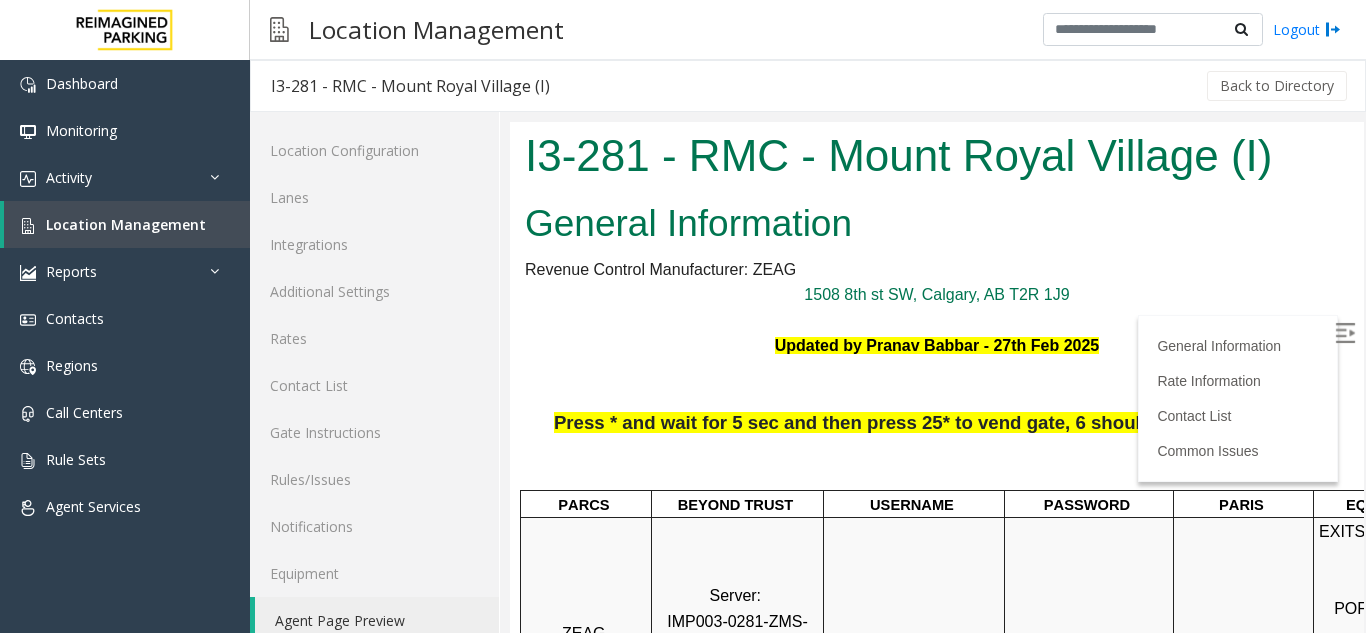 click at bounding box center (1347, 336) 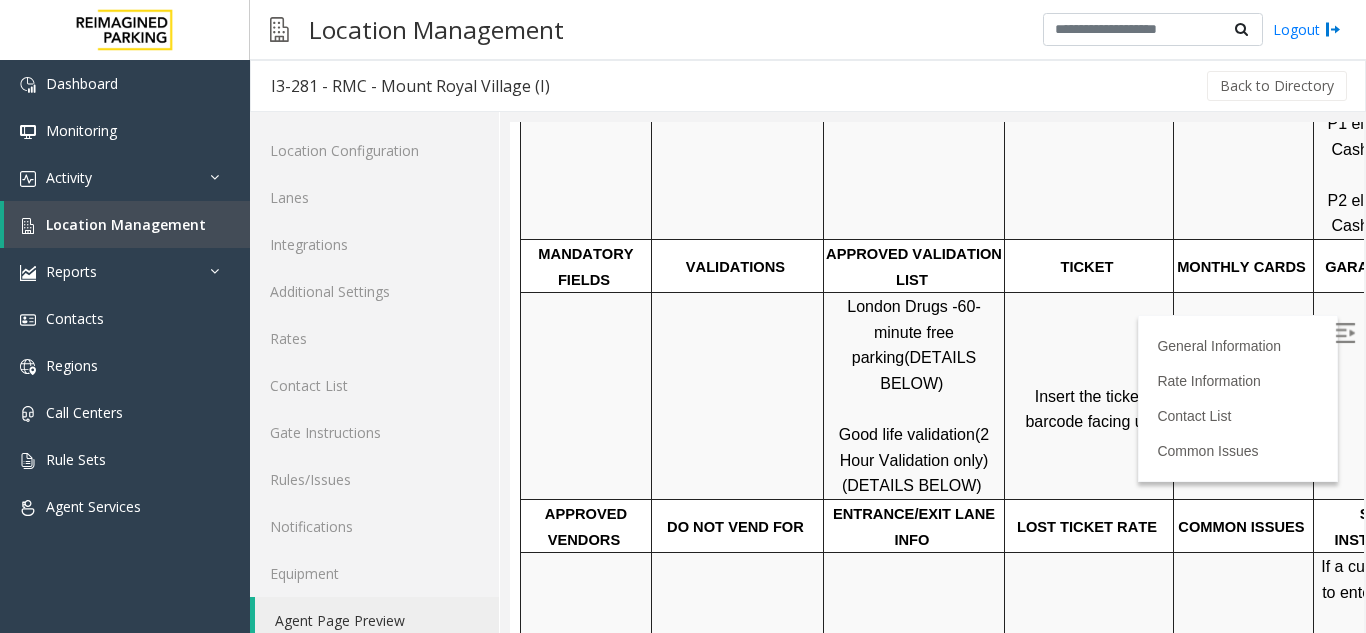 scroll, scrollTop: 800, scrollLeft: 0, axis: vertical 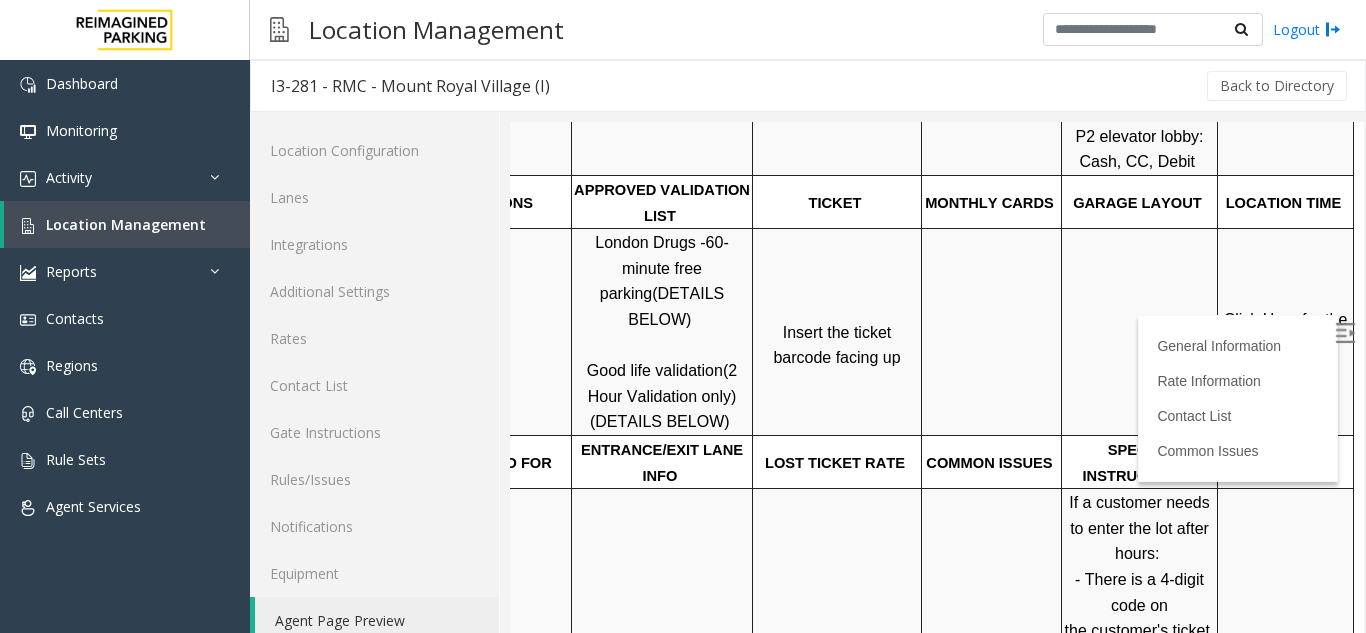 drag, startPoint x: 1263, startPoint y: 358, endPoint x: 1257, endPoint y: 339, distance: 19.924858 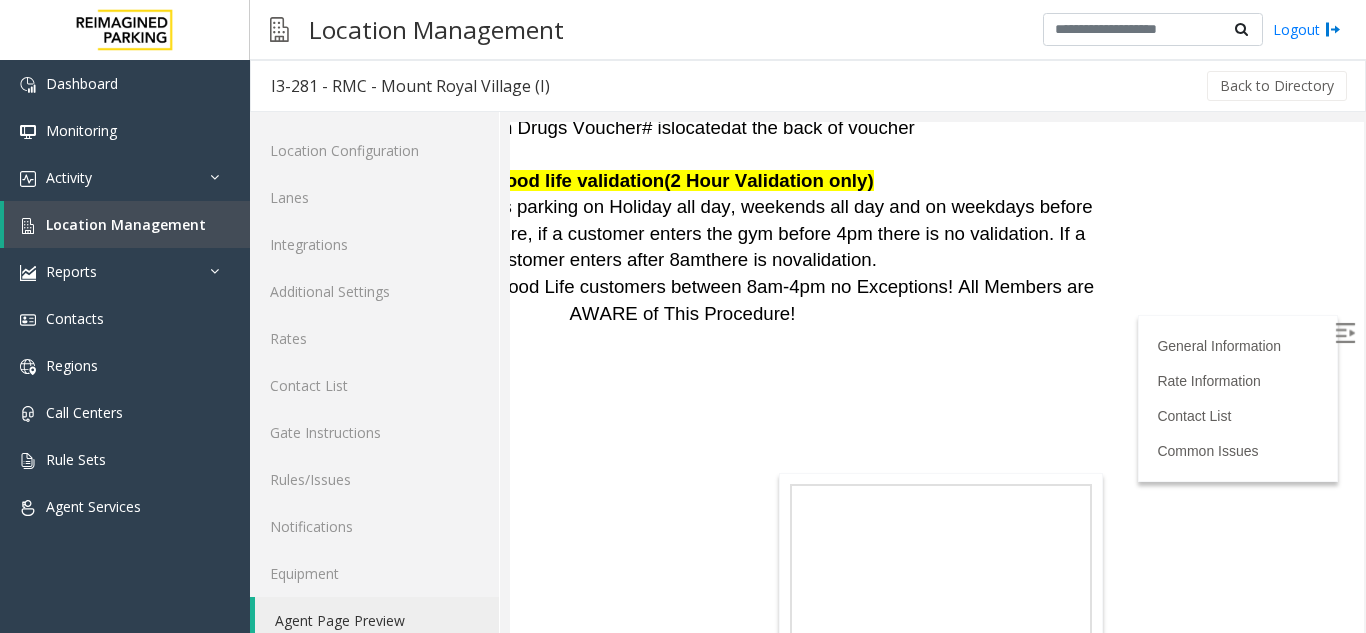 scroll, scrollTop: 2000, scrollLeft: 282, axis: both 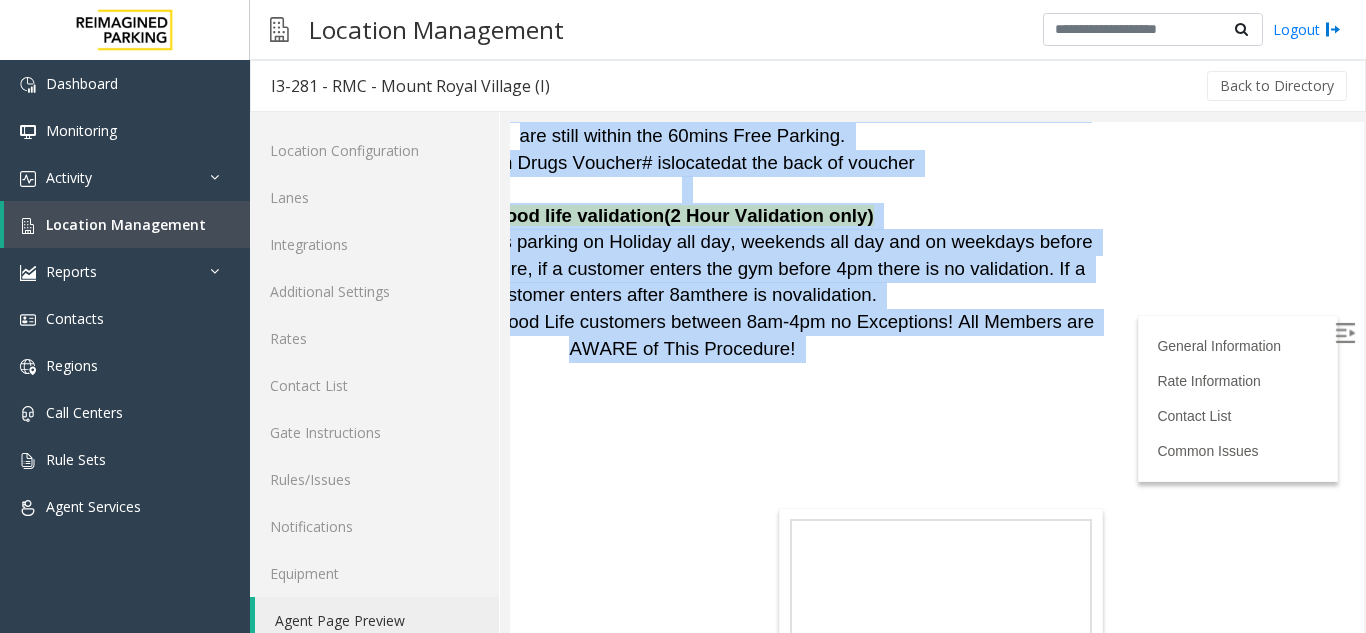 drag, startPoint x: 913, startPoint y: 439, endPoint x: 1189, endPoint y: 465, distance: 277.22192 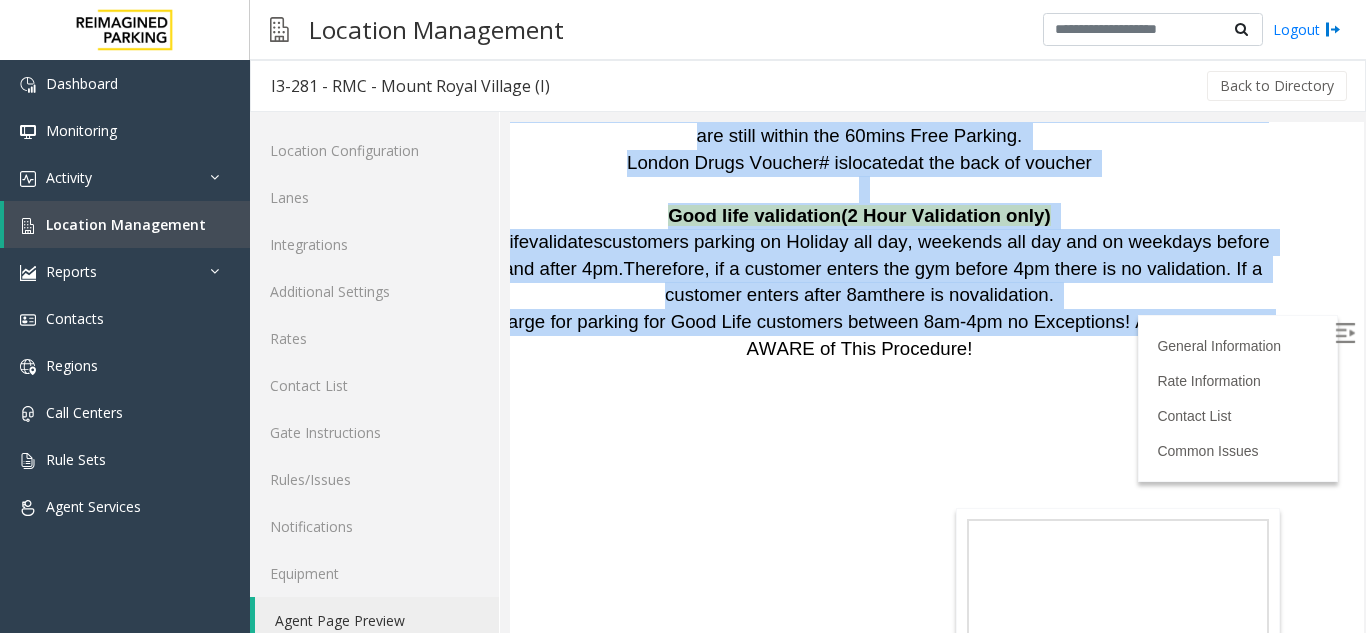 scroll, scrollTop: 2000, scrollLeft: 0, axis: vertical 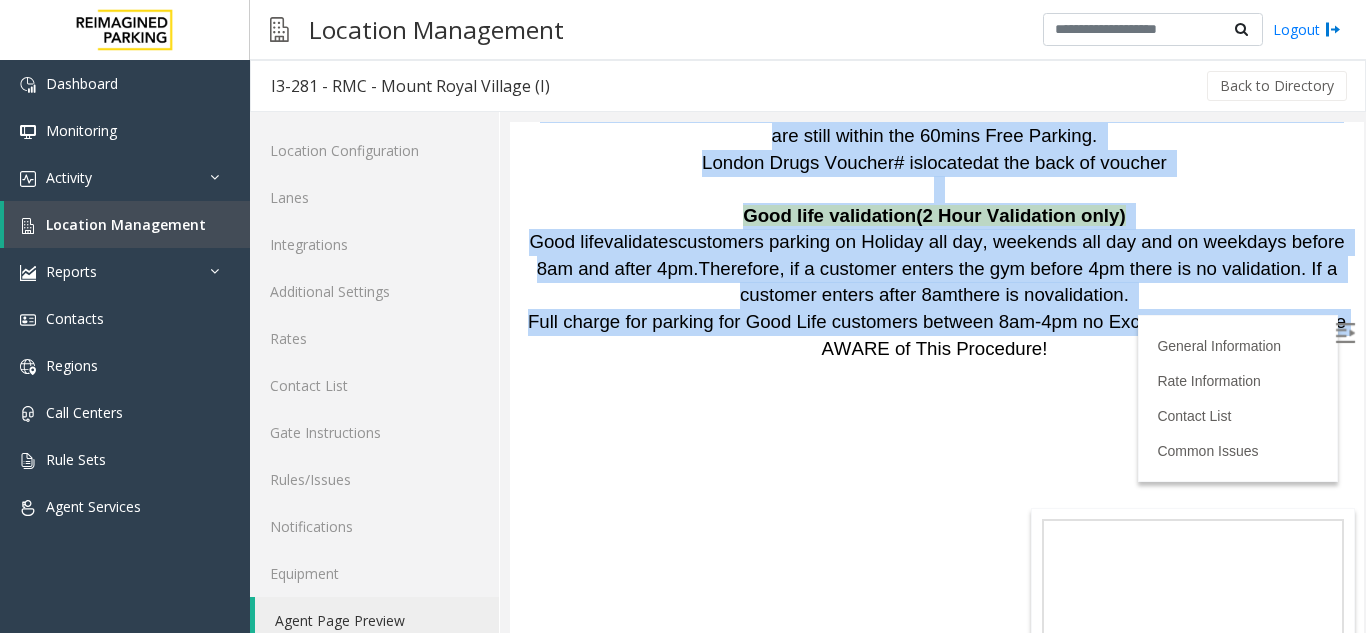 drag, startPoint x: 1034, startPoint y: 286, endPoint x: 371, endPoint y: 230, distance: 665.3608 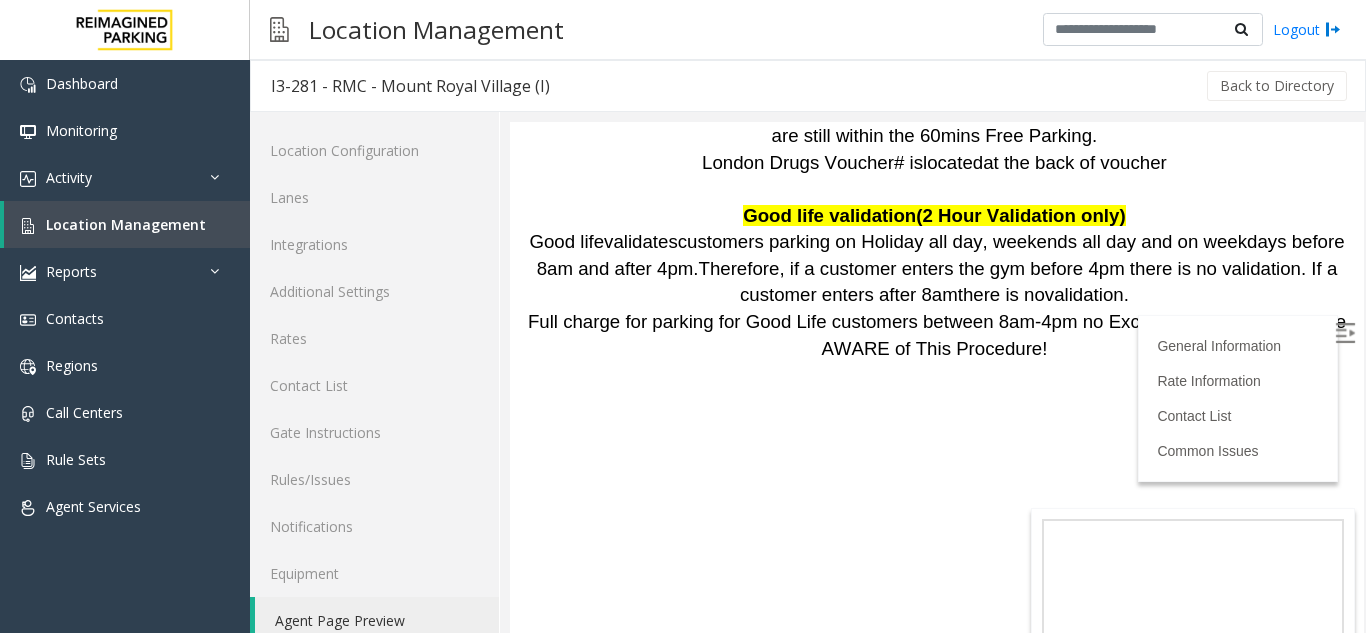 click at bounding box center [937, 477] 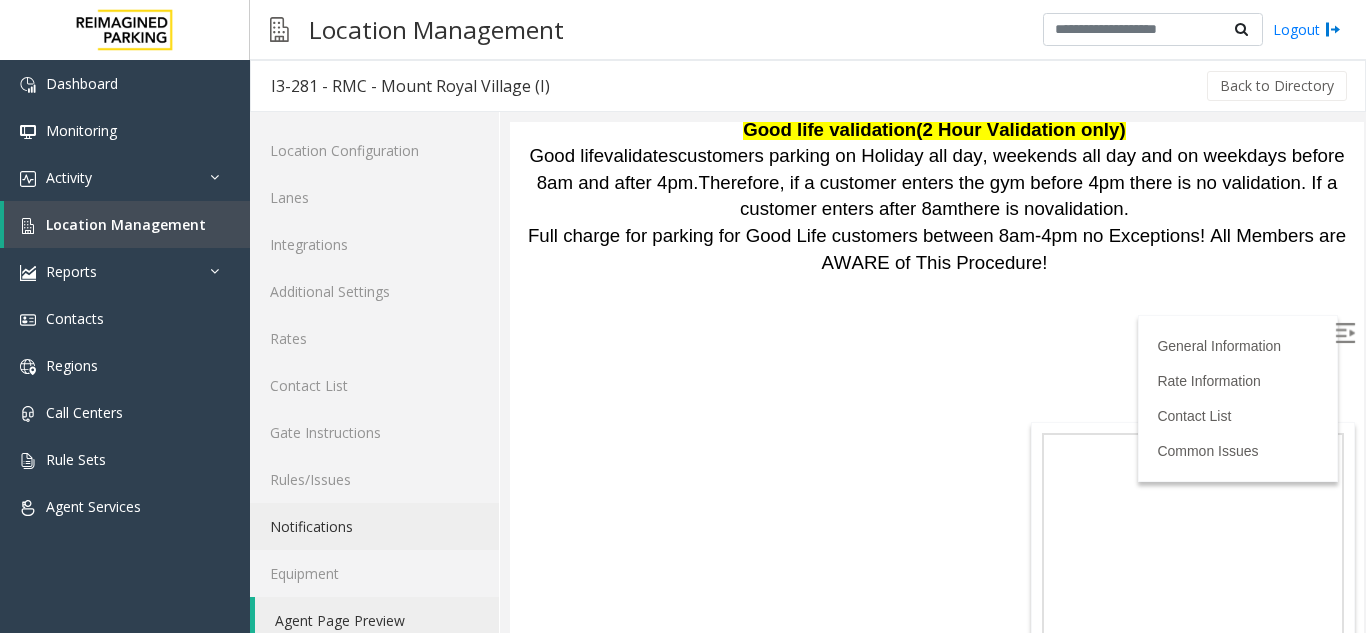 scroll, scrollTop: 2000, scrollLeft: 0, axis: vertical 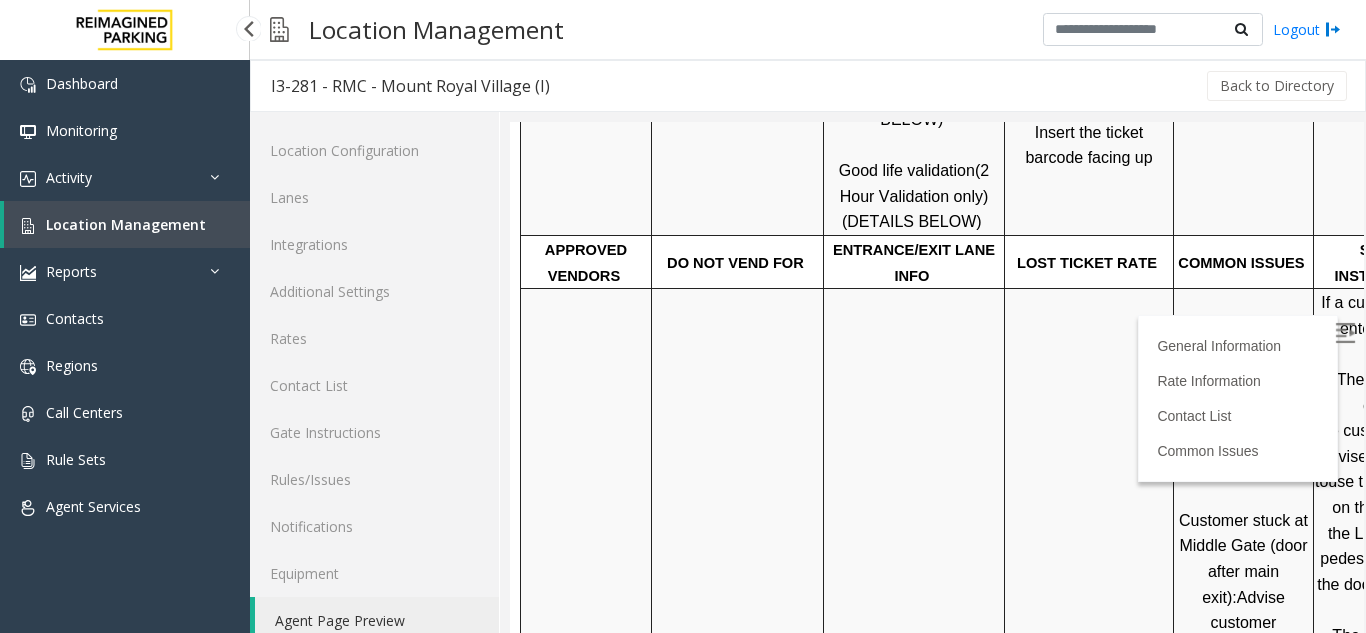 click on "Location Management" at bounding box center (126, 224) 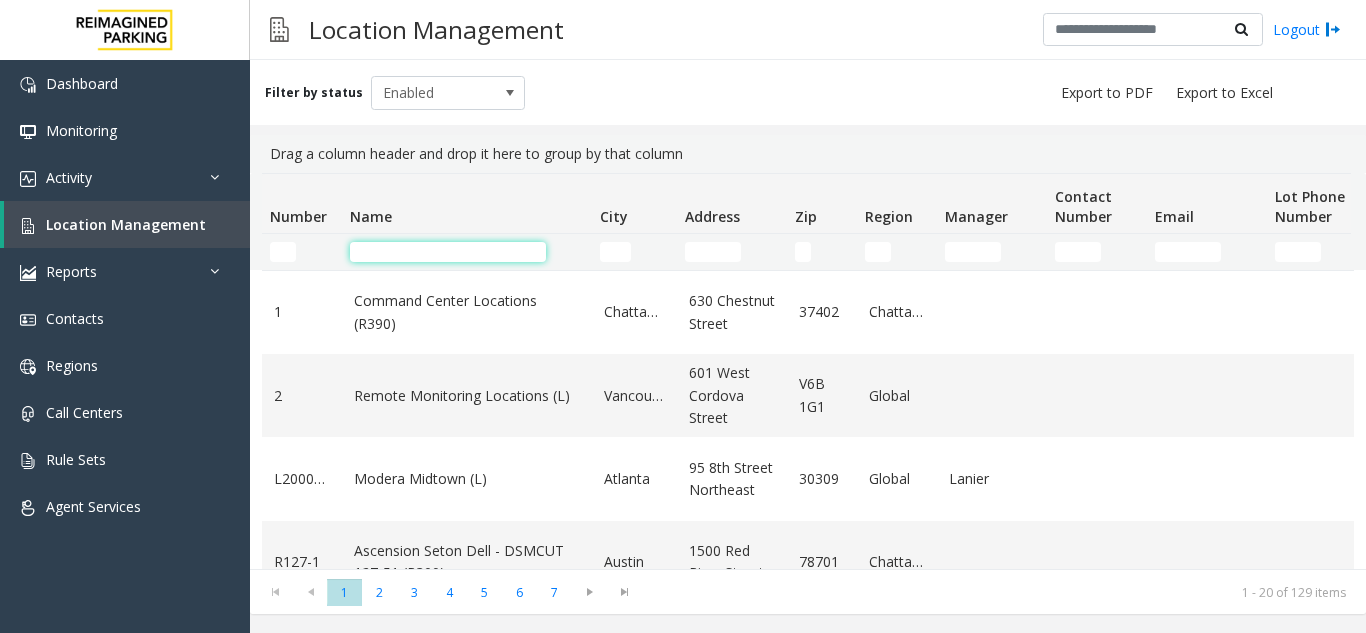 click 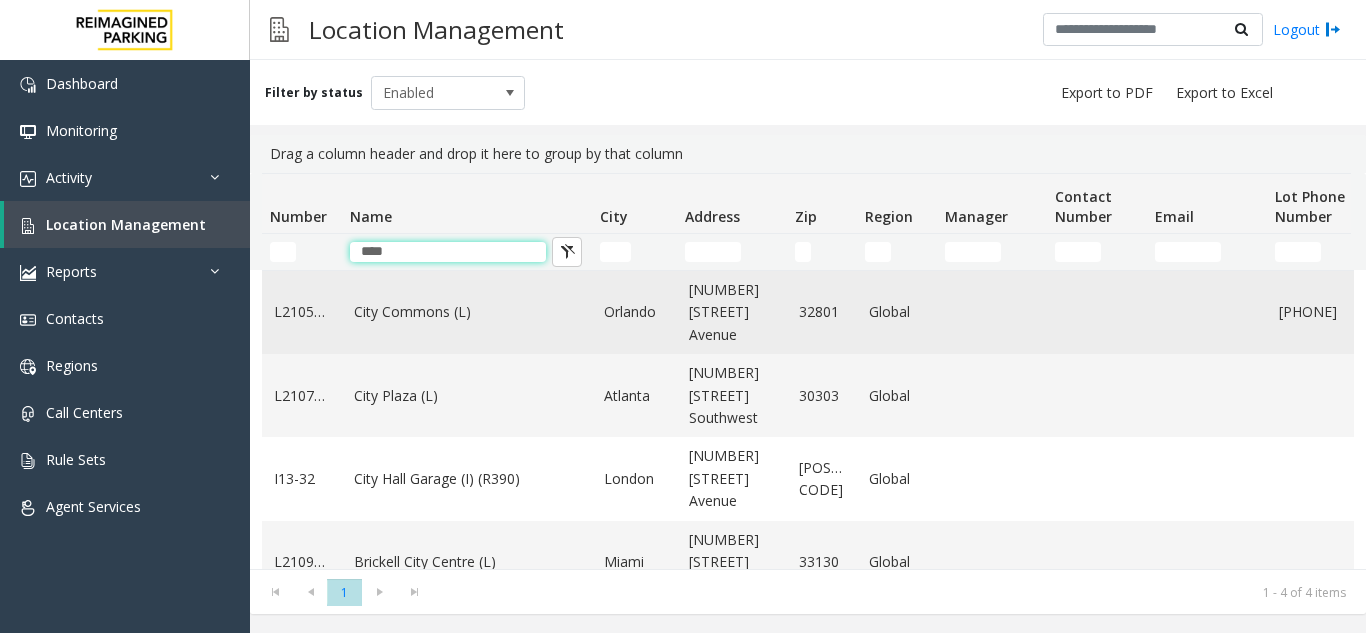 type on "****" 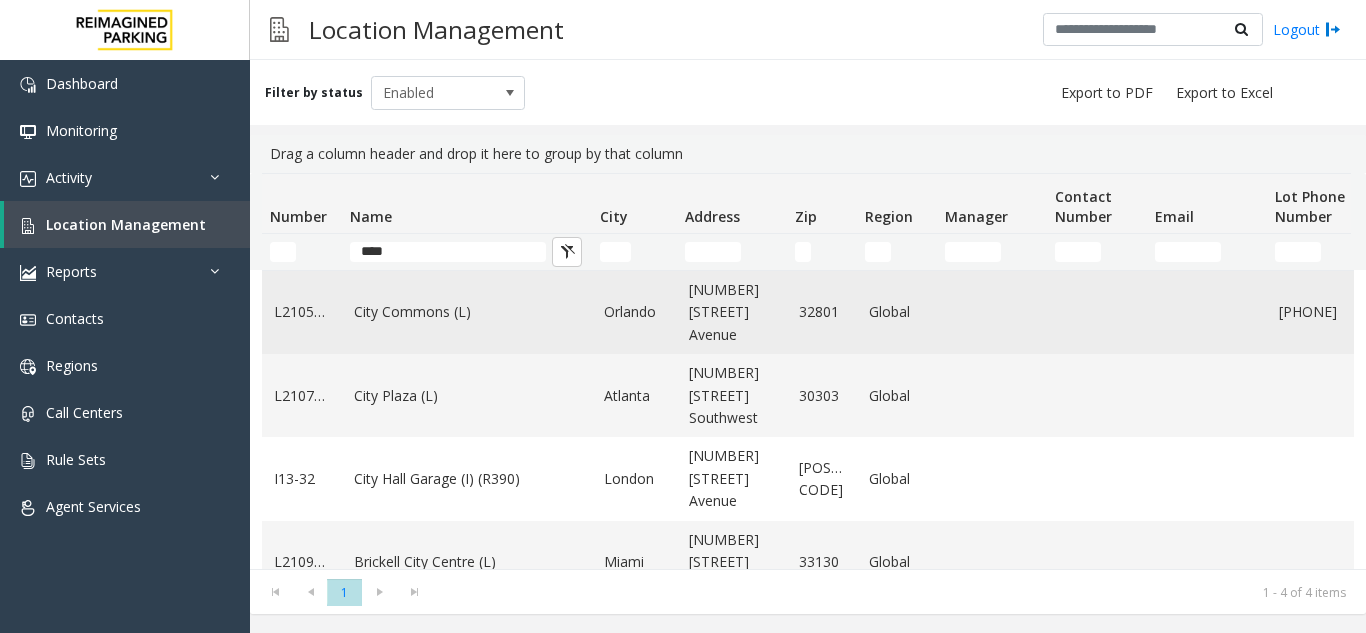 click on "City Commons (L)" 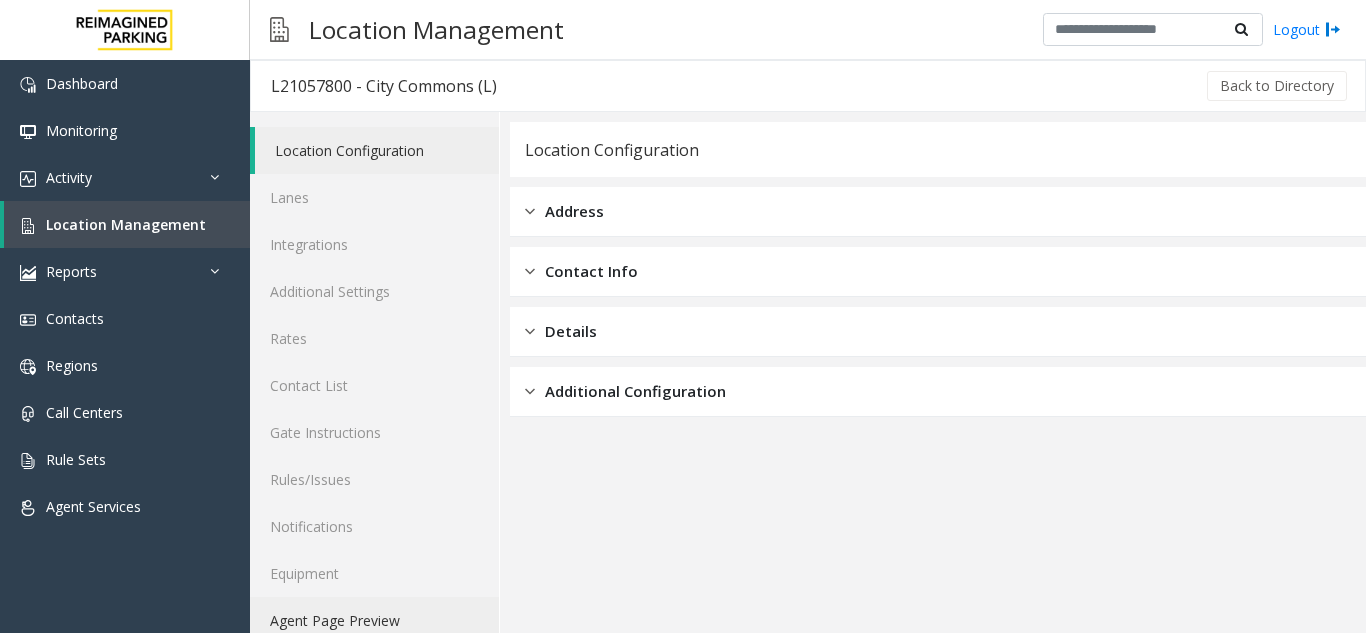 click on "Agent Page Preview" 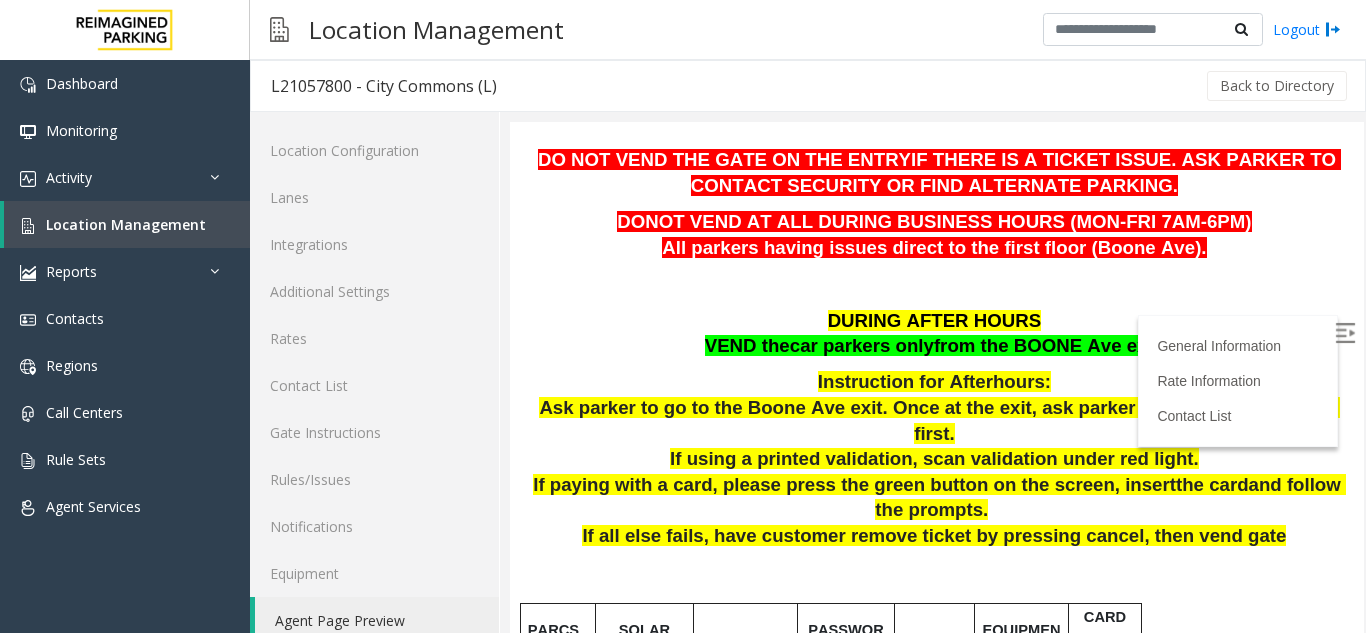 scroll, scrollTop: 300, scrollLeft: 0, axis: vertical 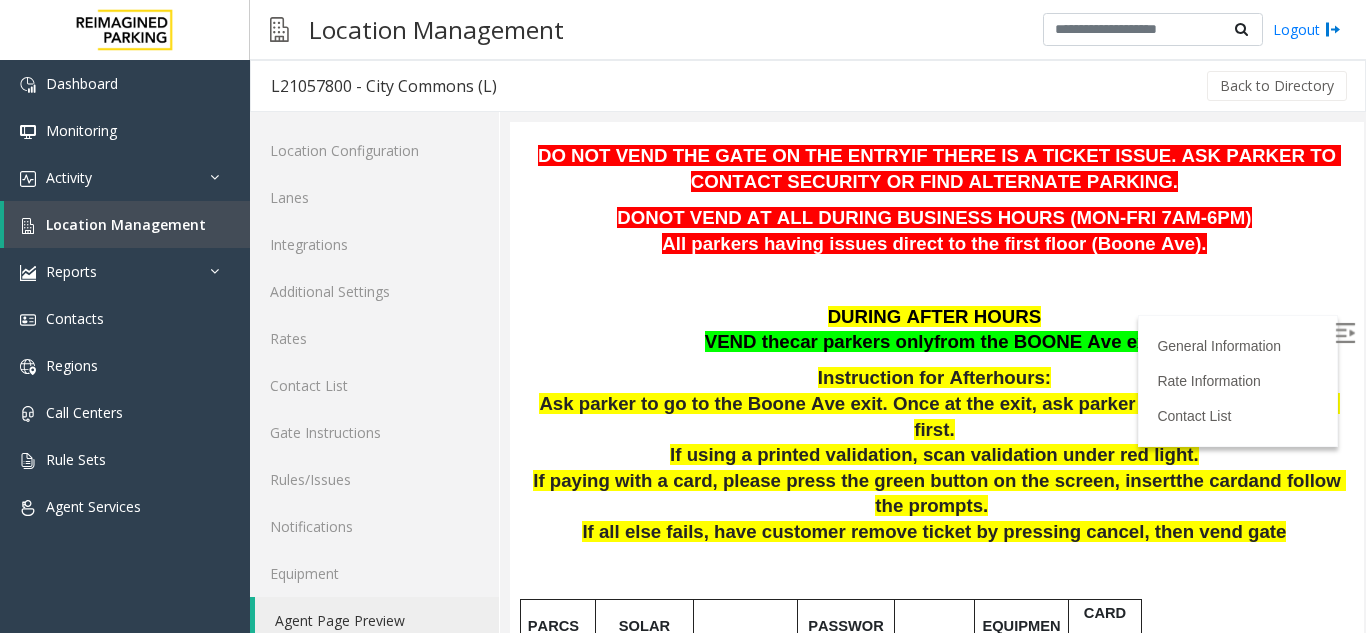 click on "General Information
Revenue Control Manufacturer: Amano McGann
[NUMBER] [STREET], [CITY], [STATE] Updated by [FIRST] [LAST] - [DAY] [MONTH] [YEAR] DO NOT VEND THE GATE ON THE ENTRY  IF THERE IS A TICKET ISSUE. ASK PARKER TO CONTACT SECURITY OR FIND ALTERNATE PARKING.   DONOT VEND AT ALL DURING BUSINESS HOURS (MON-FRI 7AM-6PM)   All parkers having issues direct to the first floor (Boone Ave).     DURING AFTER HOURS   VEND the  car parkers only  from the BOONE Ave exit.   Instruction for After  hours:   Ask parker to go to the Boone Ave exit. Once at the exit, ask parker to insert ticket arrows first.   If using a printed validation, scan validation under red light.   If paying with a card, please press the green button on the screen, insert  the card  and follow the prompts.     If all else fails, have customer remove ticket by pressing cancel, then vend gate       PARCS     SOLAR WINDS   USERNAME   PASSWORD   PARIS   EQUIPMENT   CARD INSERTION   AMANO" at bounding box center (937, 1516) 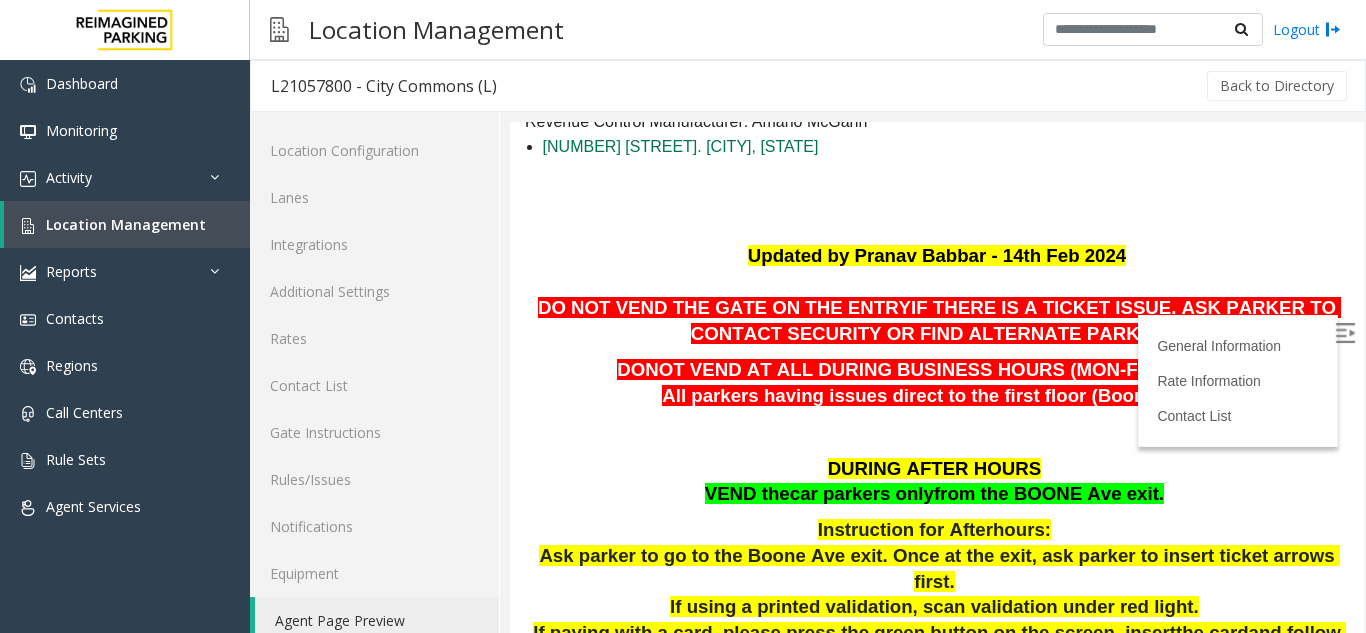 scroll, scrollTop: 0, scrollLeft: 0, axis: both 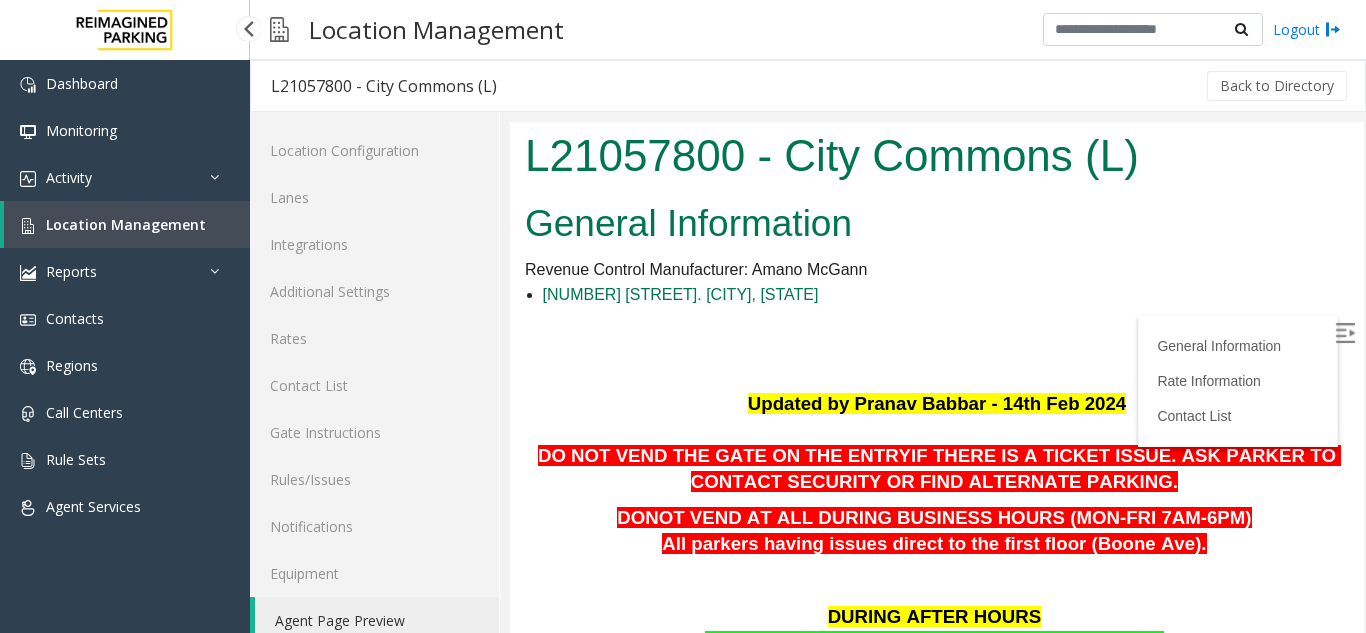click on "Location Management" at bounding box center (127, 224) 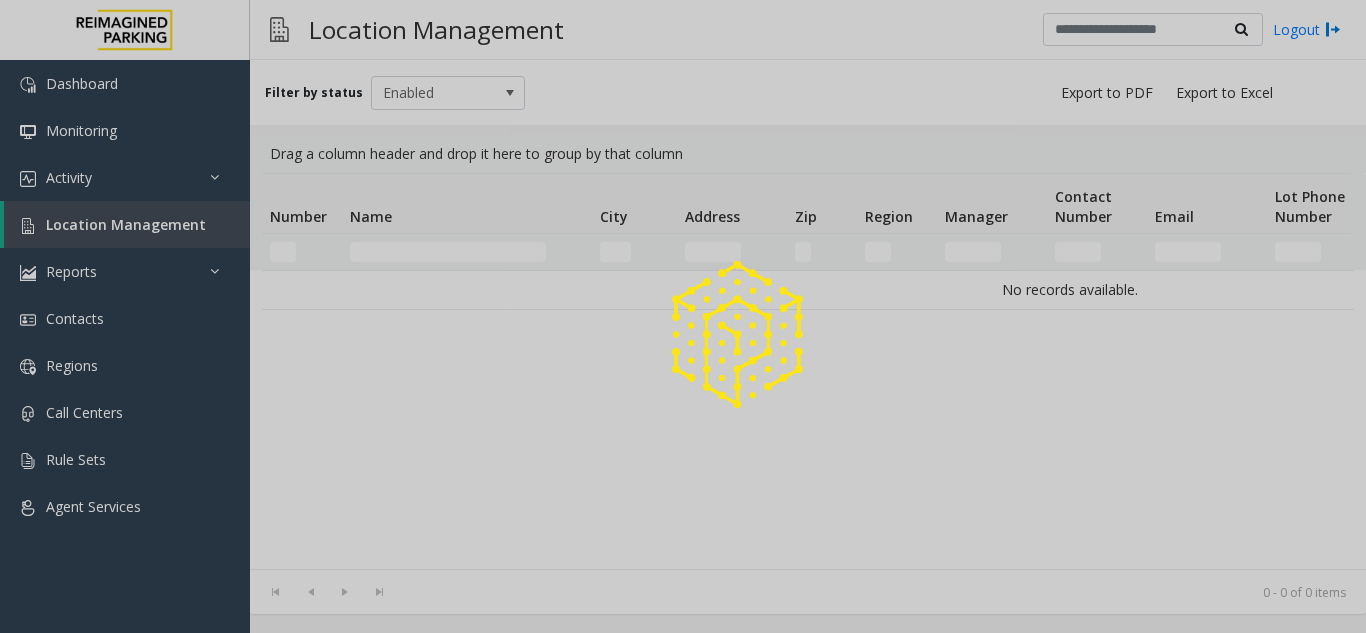 click 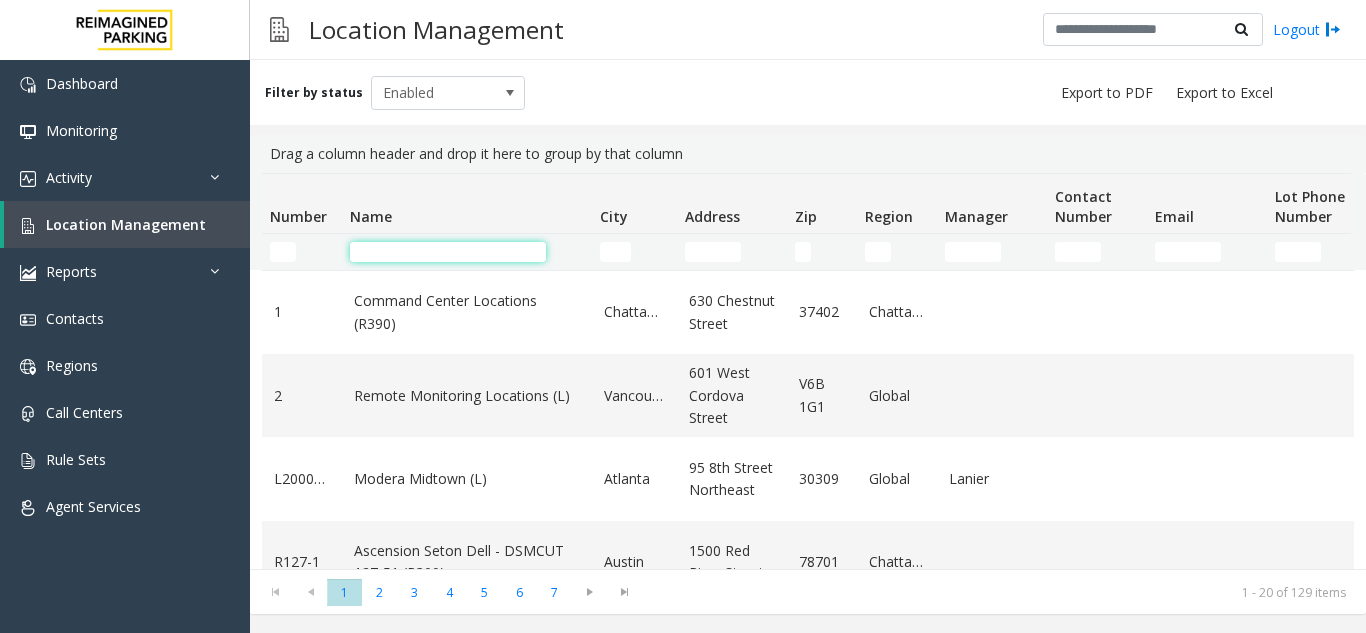 click 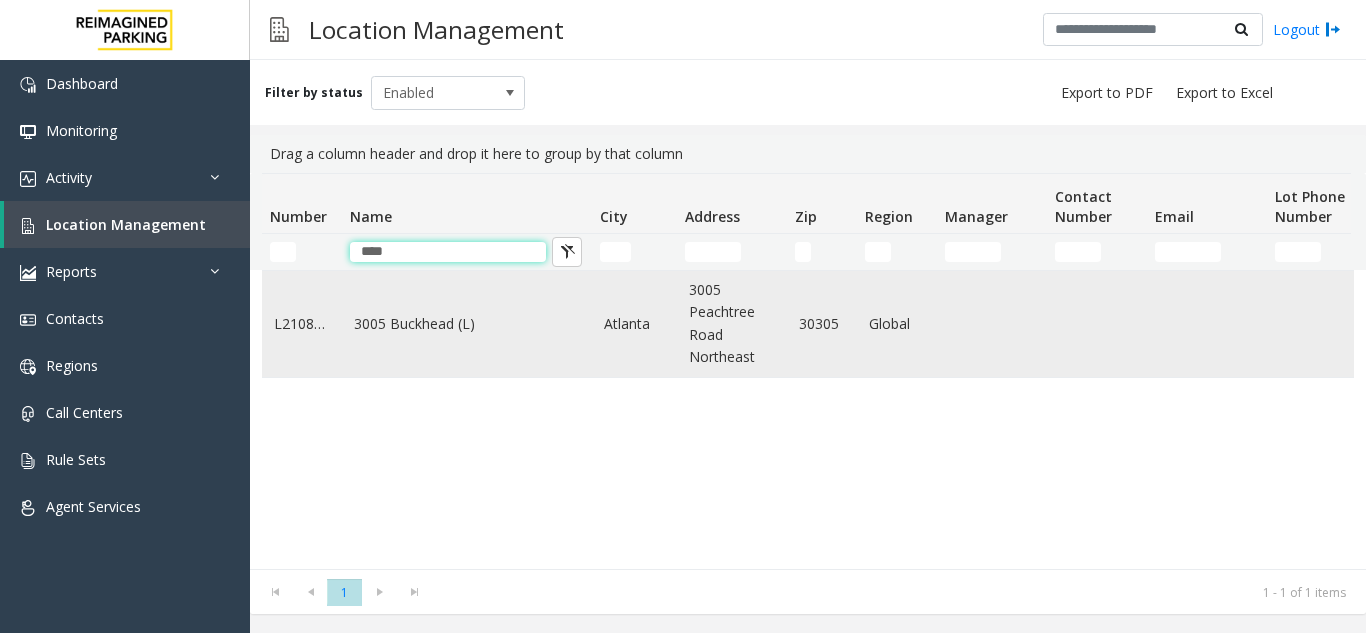type on "****" 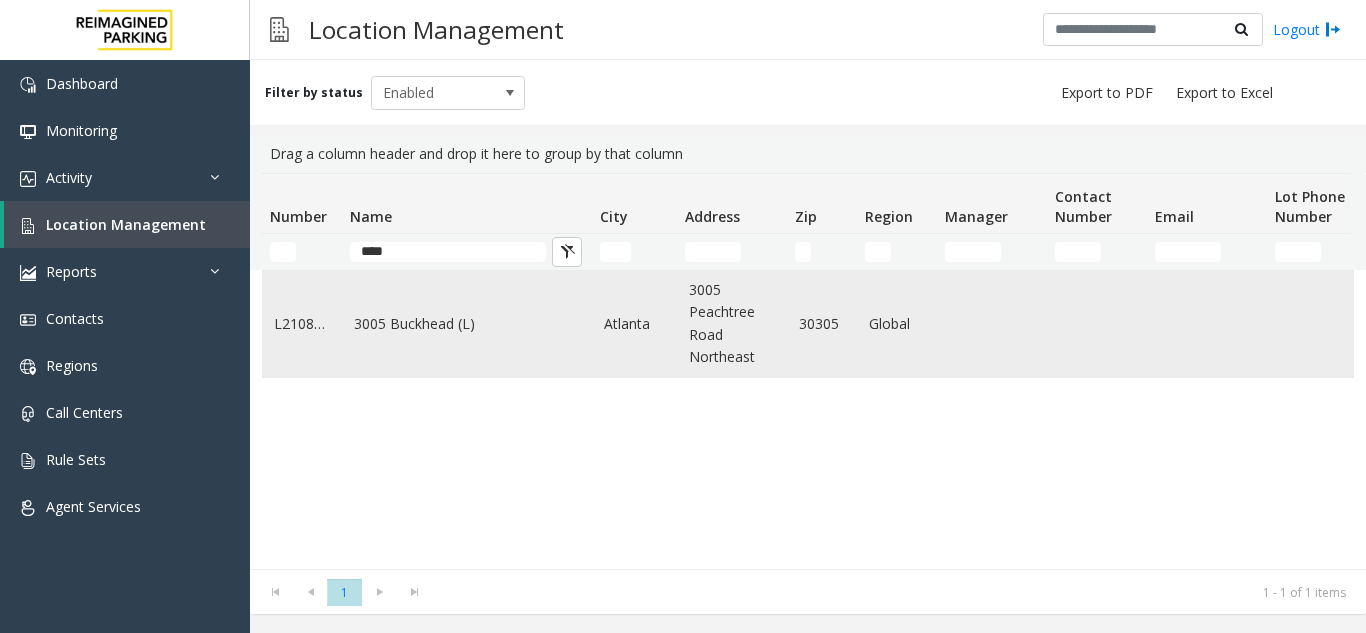 click on "3005 Buckhead (L)" 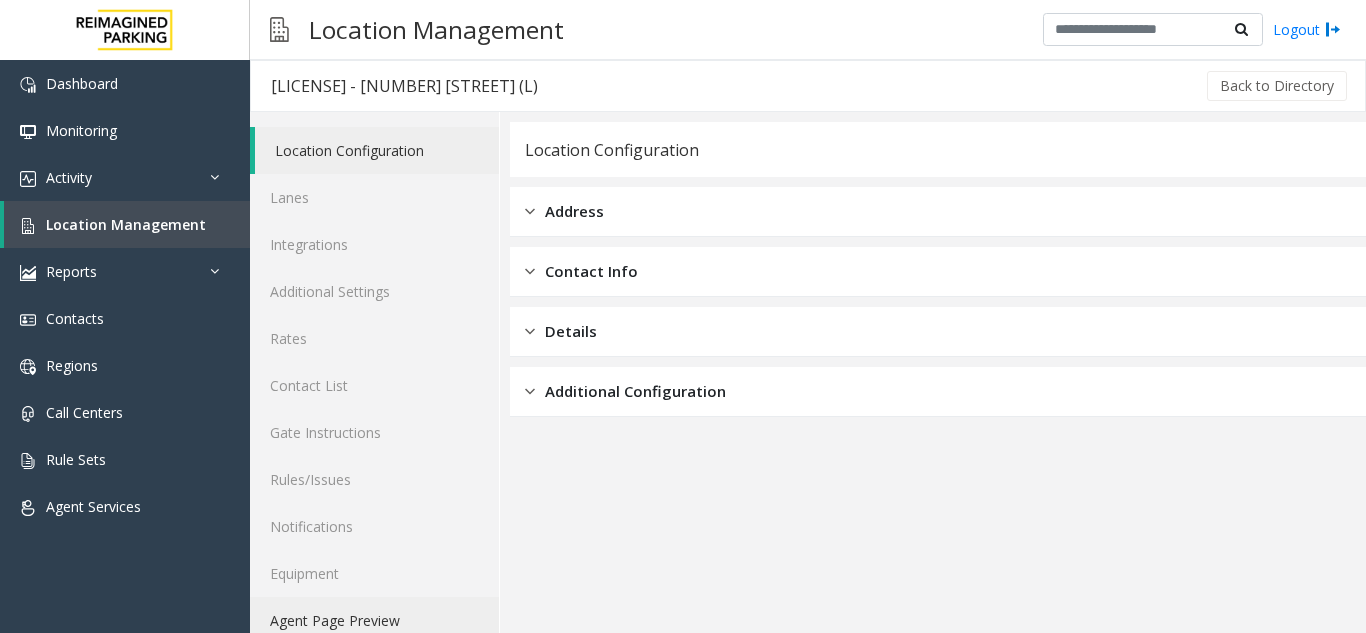click on "Agent Page Preview" 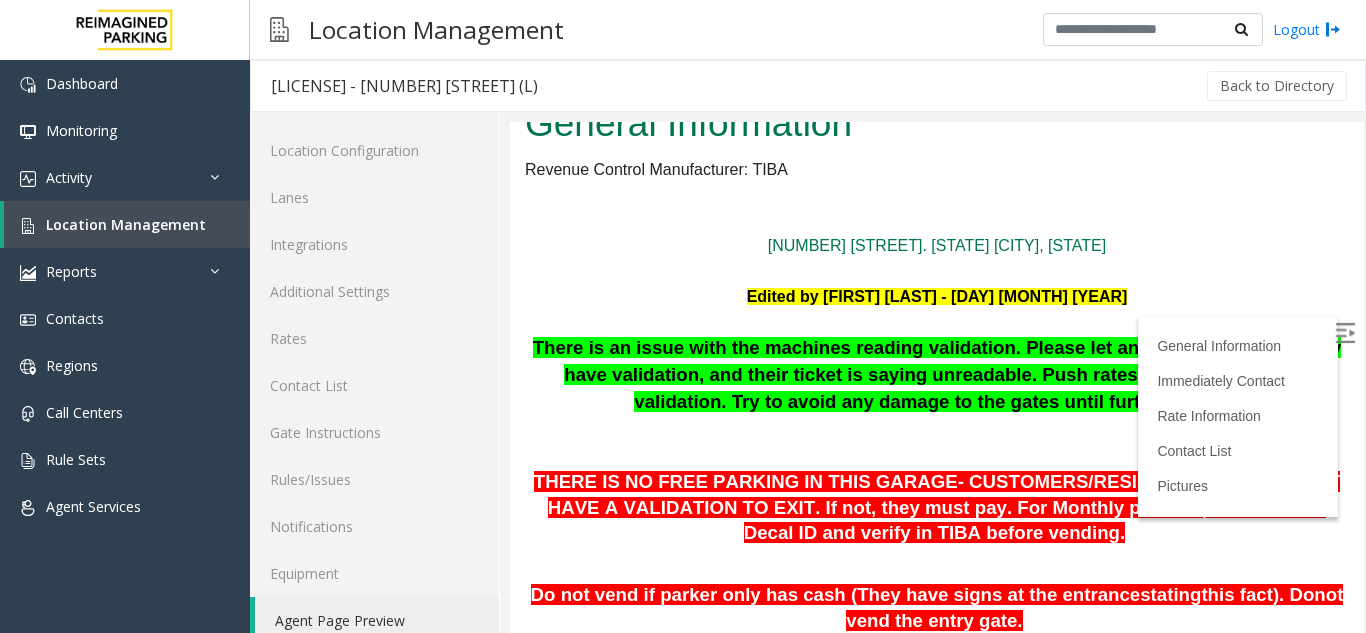 click at bounding box center [1347, 336] 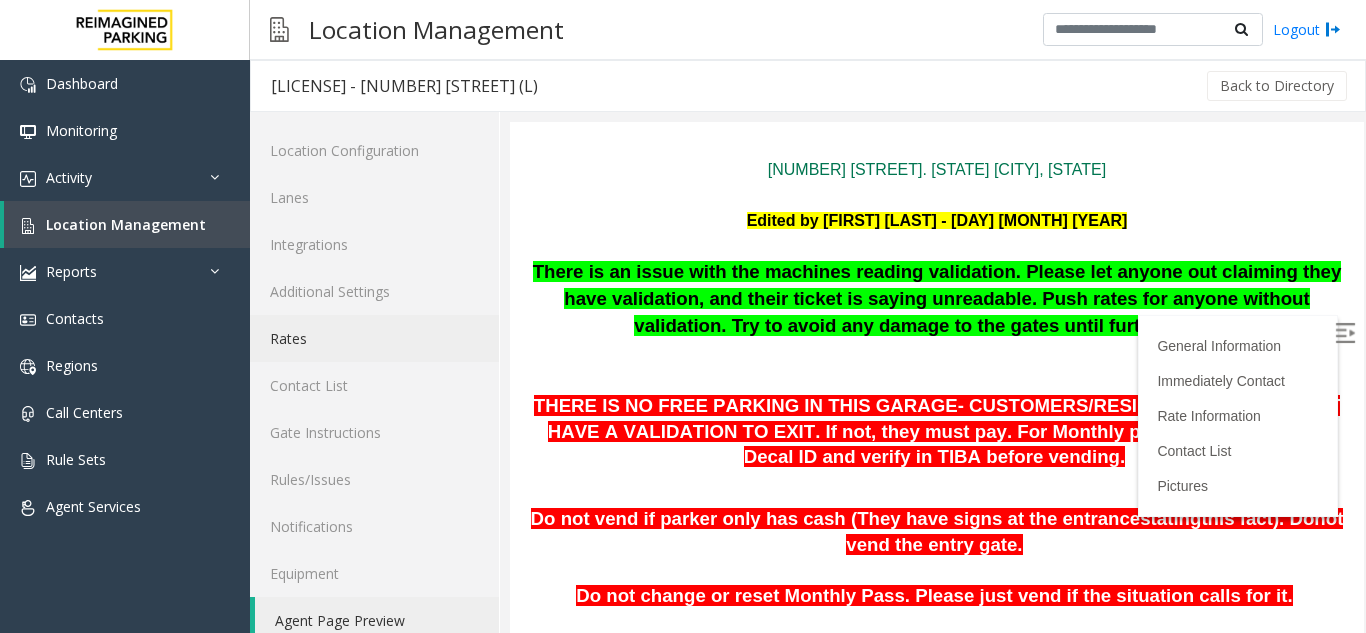 scroll, scrollTop: 300, scrollLeft: 0, axis: vertical 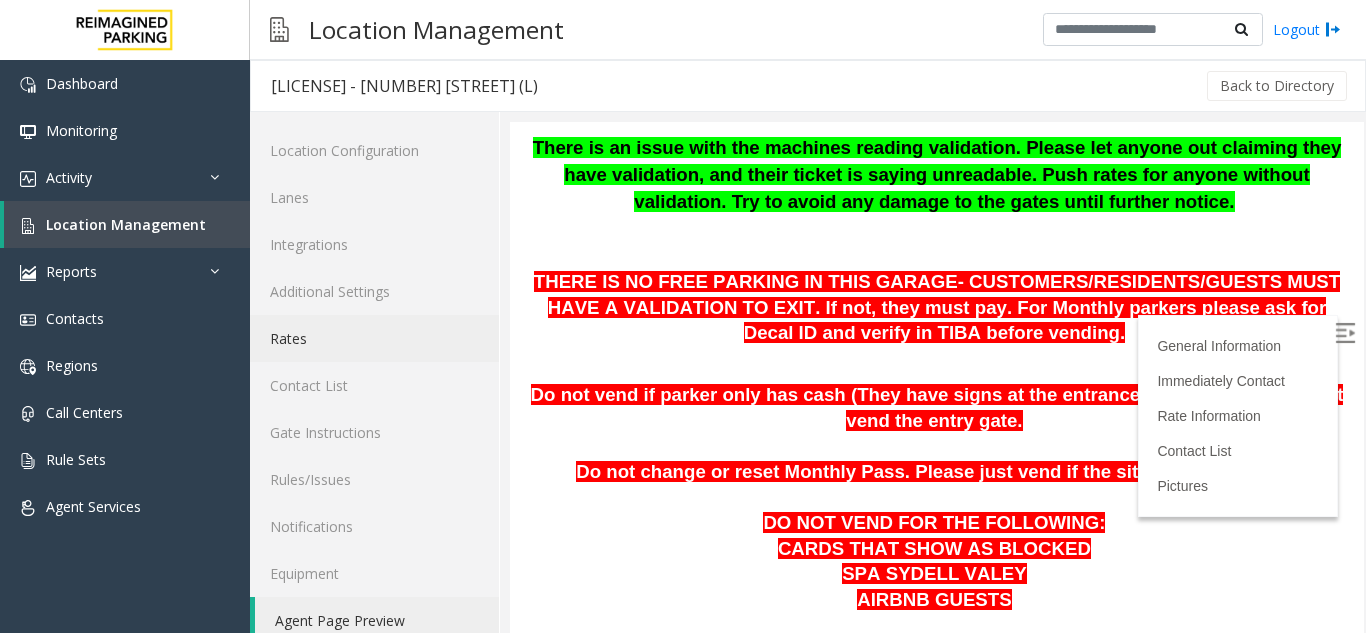 click on "Rates" 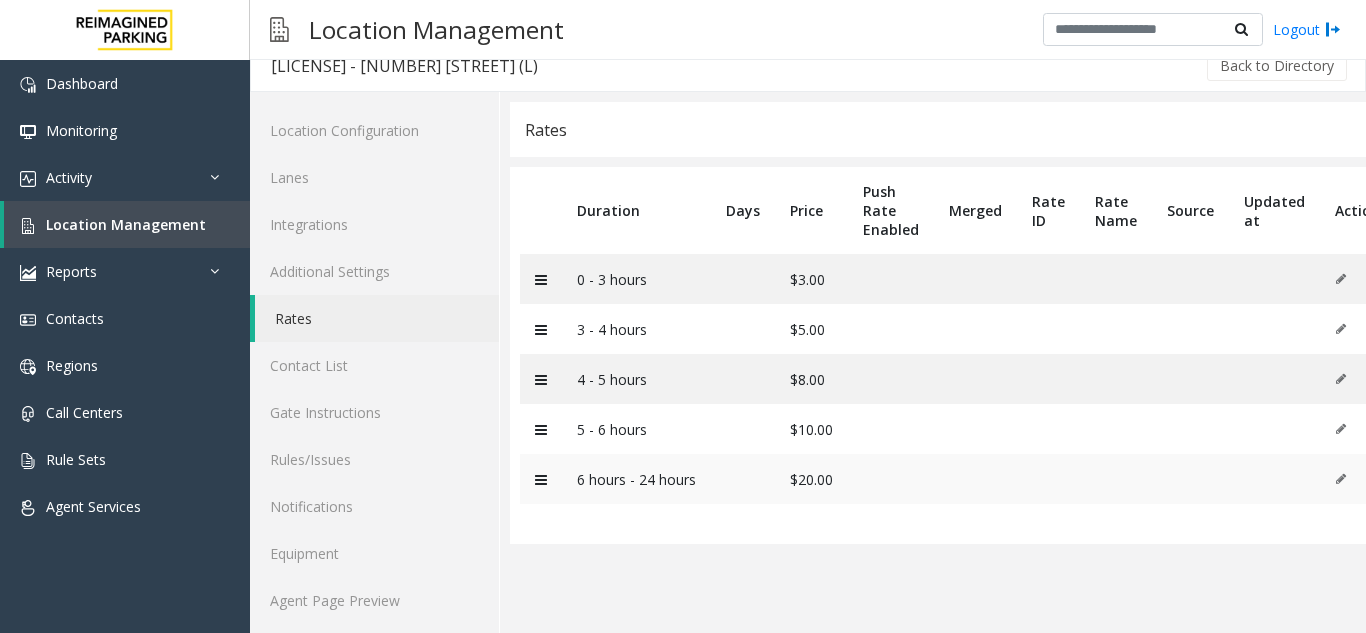 scroll, scrollTop: 26, scrollLeft: 0, axis: vertical 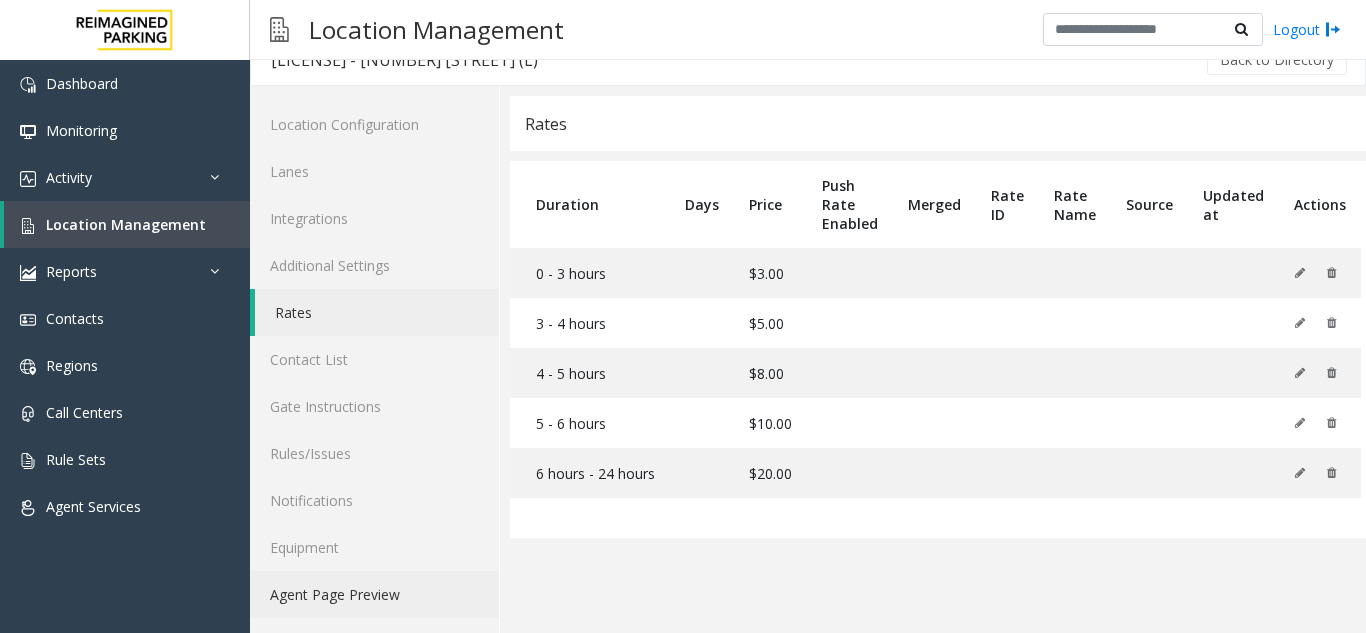 click on "Agent Page Preview" 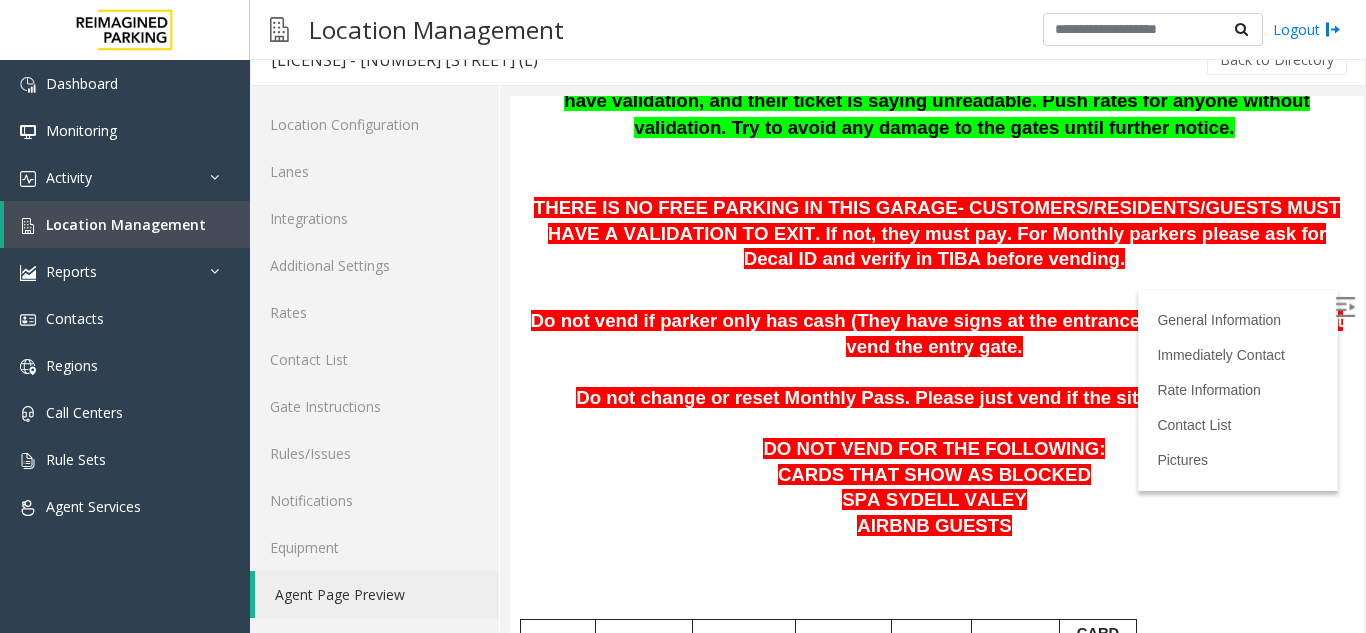 scroll, scrollTop: 500, scrollLeft: 0, axis: vertical 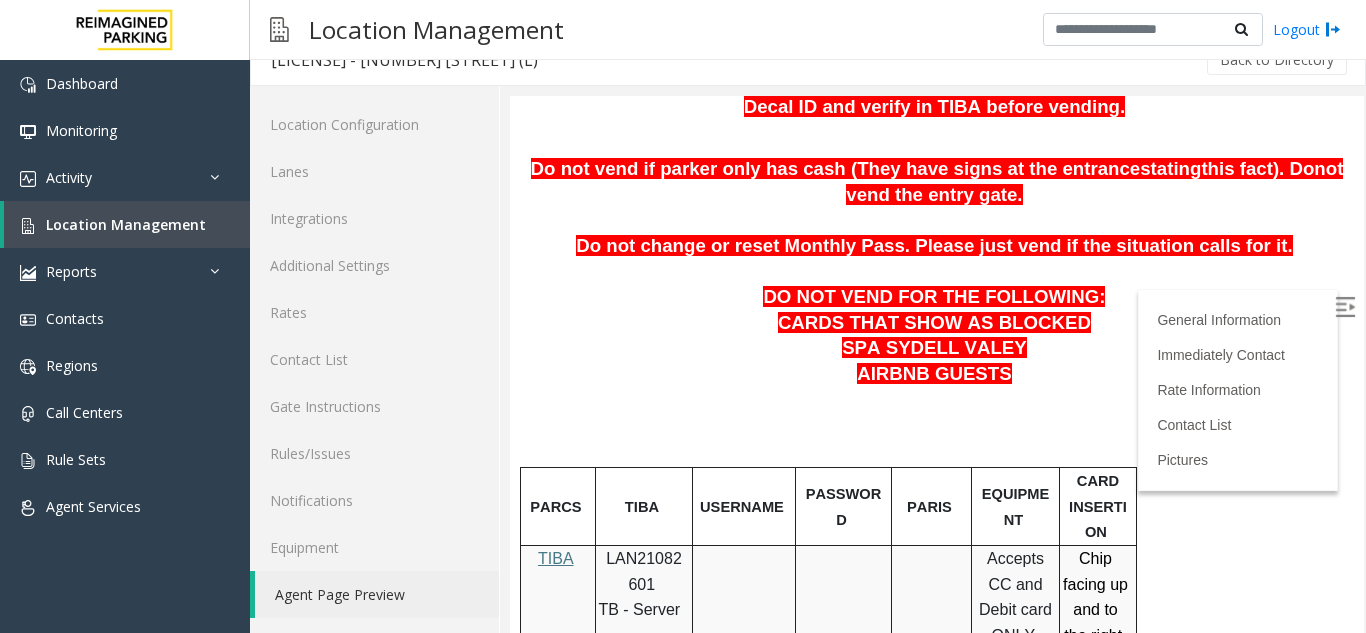 click at bounding box center [1345, 307] 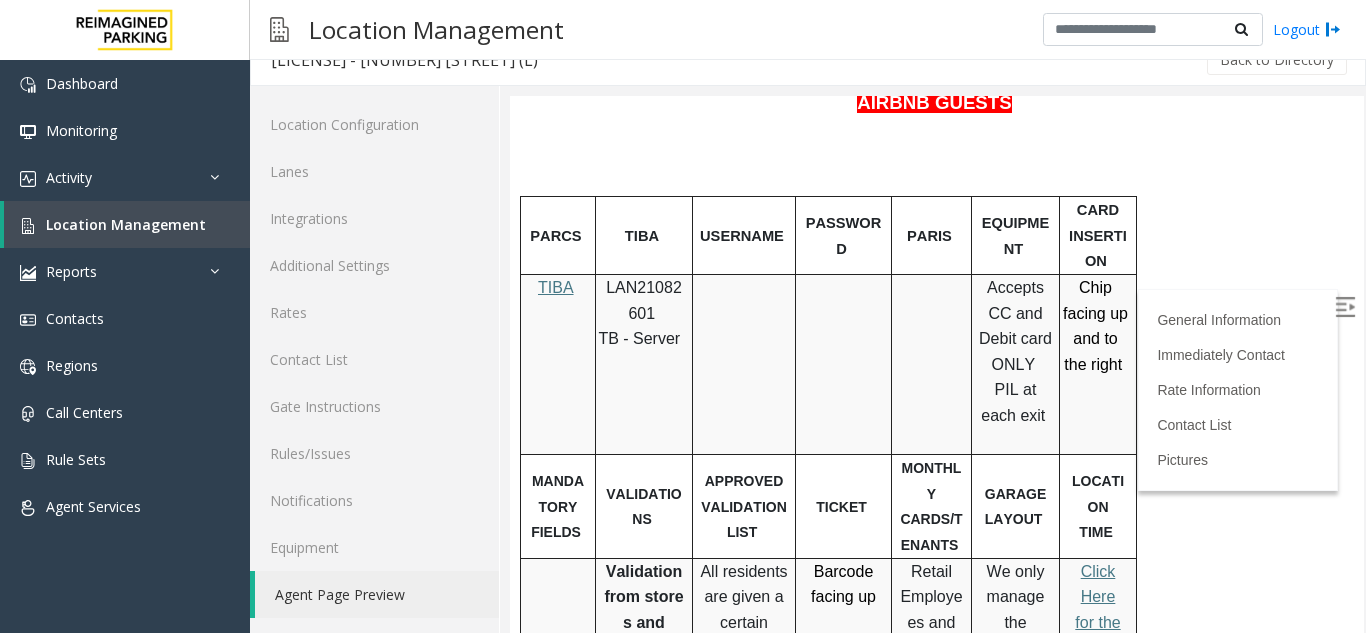 scroll, scrollTop: 1071, scrollLeft: 0, axis: vertical 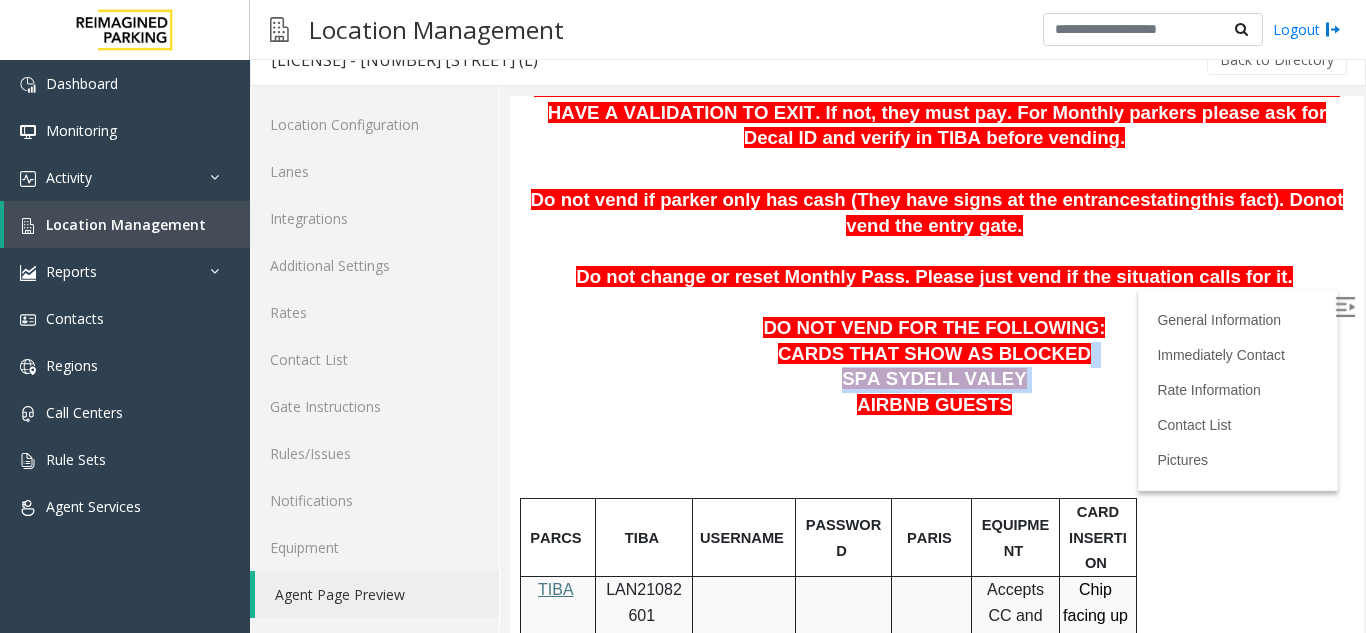 click on "CARDS THAT SHOW AS BLOCKED   SPA SYDELL VALEY" at bounding box center (937, 367) 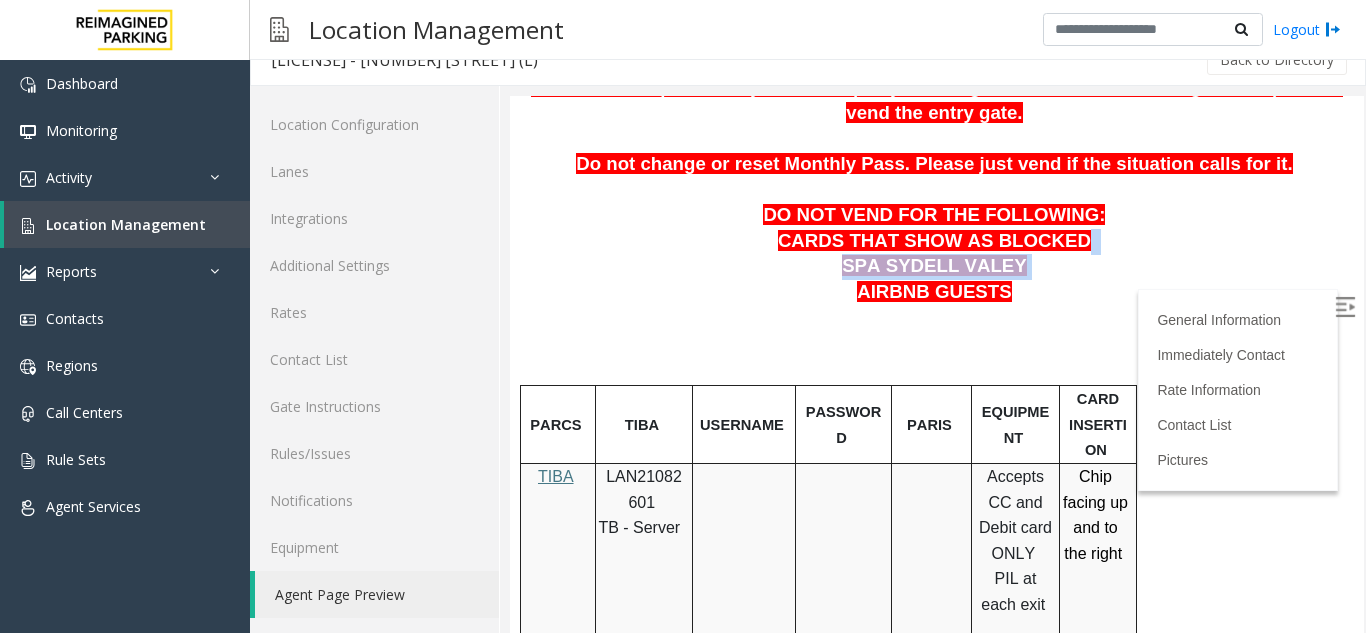 scroll, scrollTop: 669, scrollLeft: 0, axis: vertical 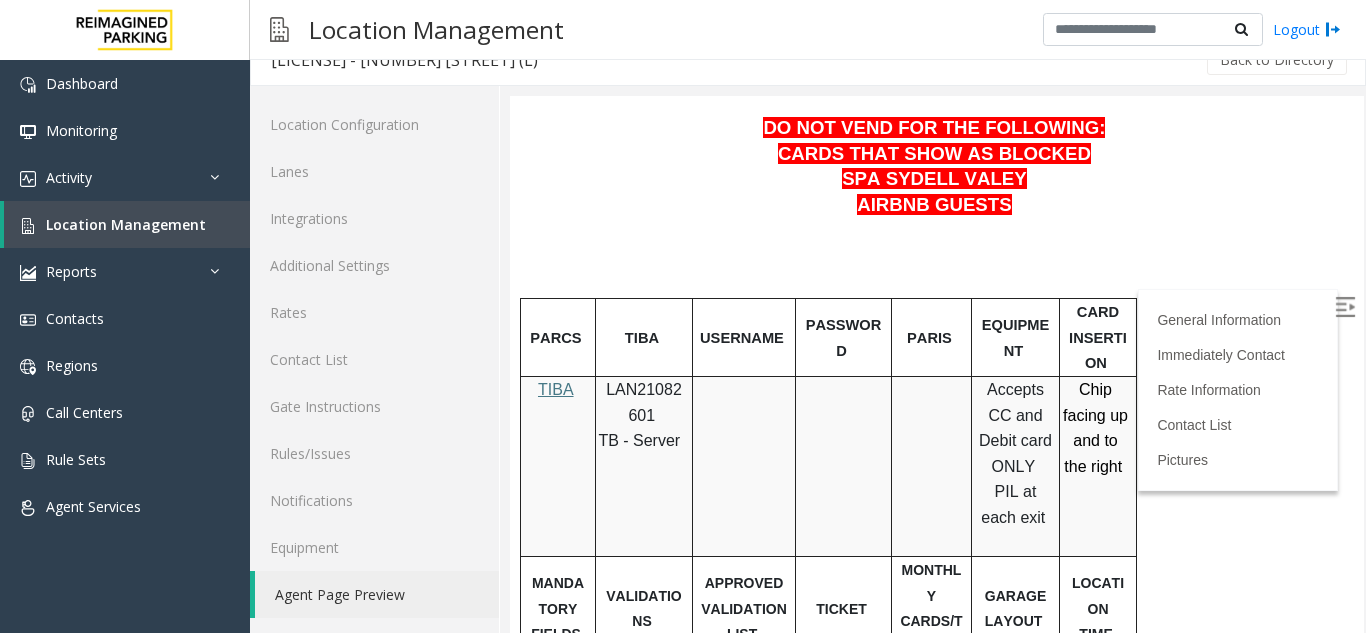 click on "PARCS   TIBA   USERNAME   PASSWORD   PARIS   EQUIPMENT   CARD INSERTION   TIBA   LAN[NUMBER]   TB - Server         Accepts CC and Debit card ONLY   PIL at each exit   Chip facing up and to the right     MANDATORY FIELDS   VALIDATIONS   APPROVED VALIDATION LIST   TICKET   MONTHLY CARDS/TENANTS   GARAGE LAYOUT   LOCATION TIME     Validation from stores and restaurants are only 2 hours       V alidation from front desk or visiting a tenant in the building is 6 hours   All residents are given a certain number of validations for their guests for the month.  If a guest does not have a validation, then they have to pay.      Barcode facing up Retail Employees and Pegasus Residential Employees Park in this garage .      OK to vend them out if their windshield decal is not working.  Ask for their name and decal id #   We only manage the transient  portion  of the deck.    There is a resident parking area that the apartments manage. All residents should be parked there." at bounding box center [934, 1376] 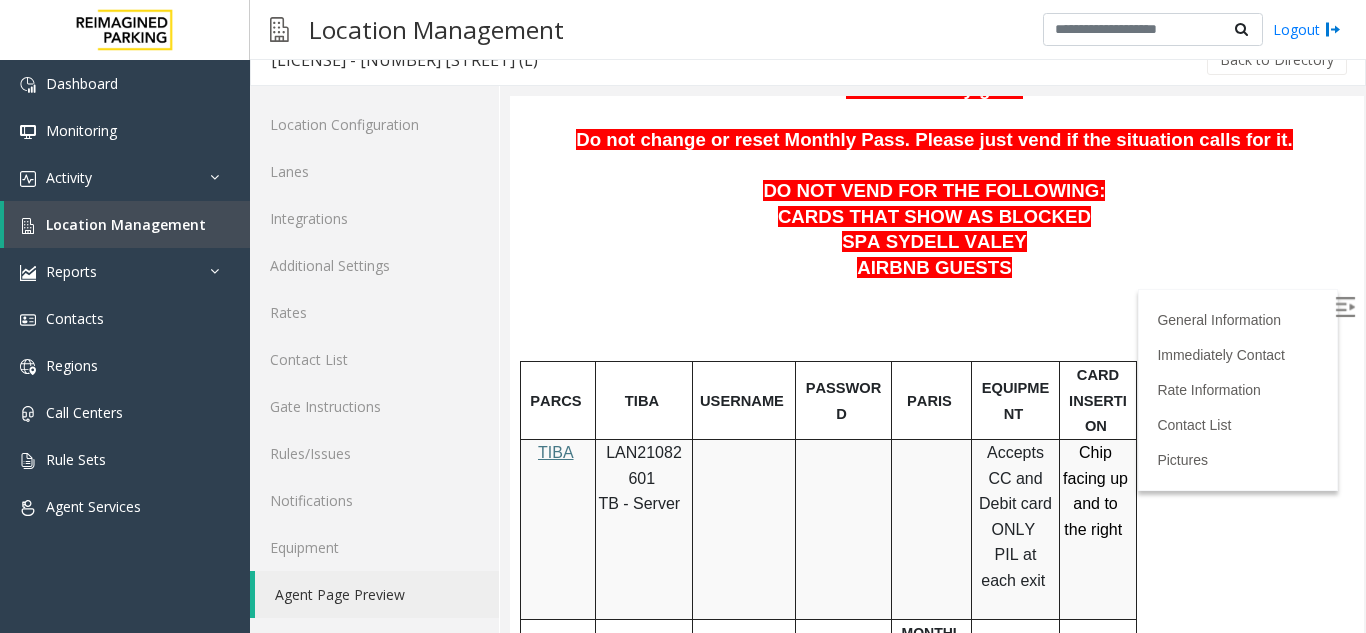 scroll, scrollTop: 0, scrollLeft: 0, axis: both 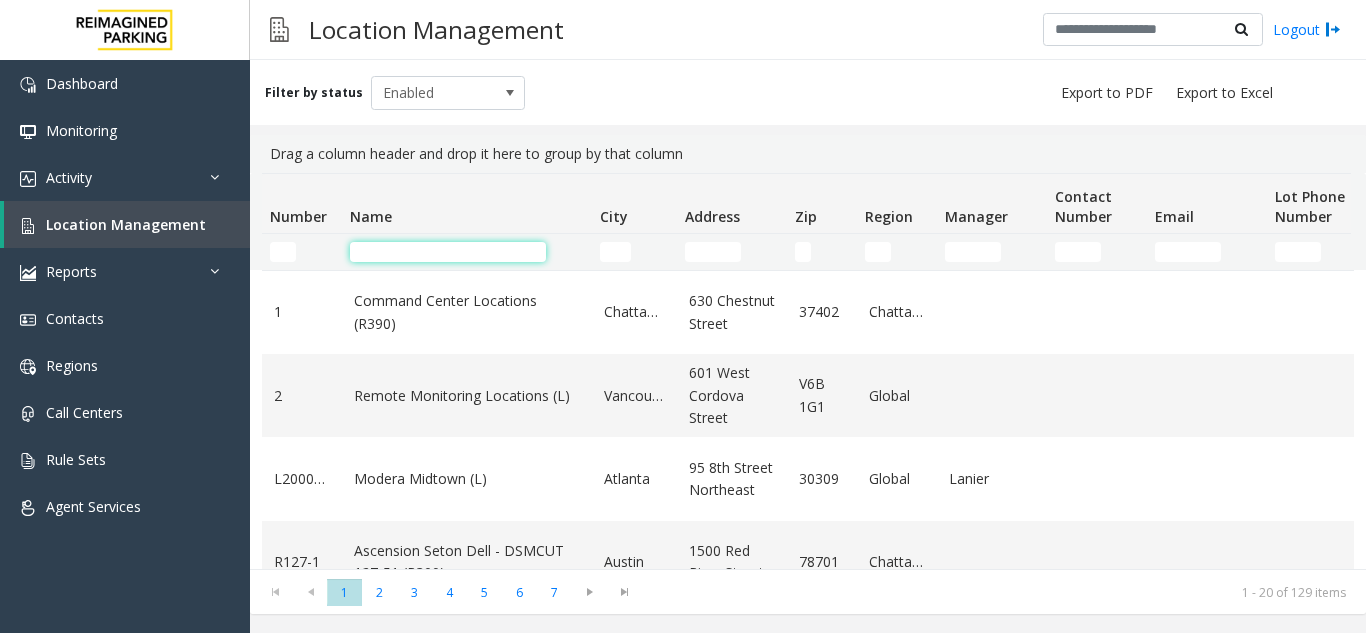 click 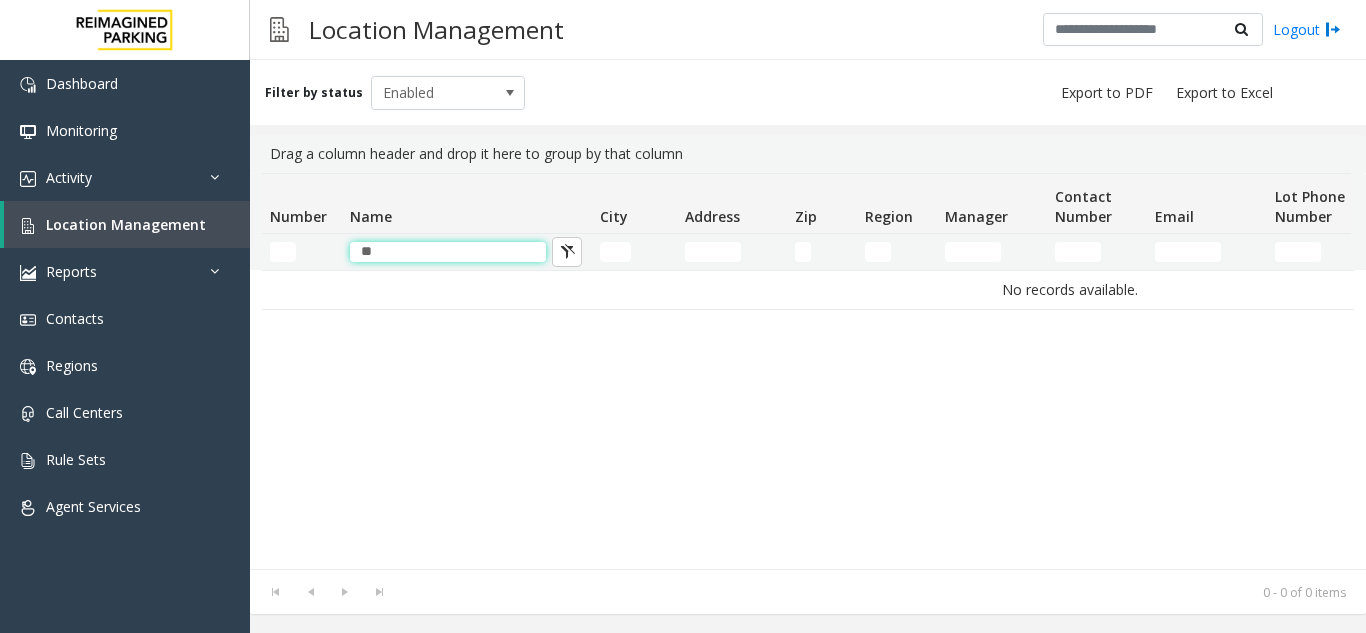type on "*" 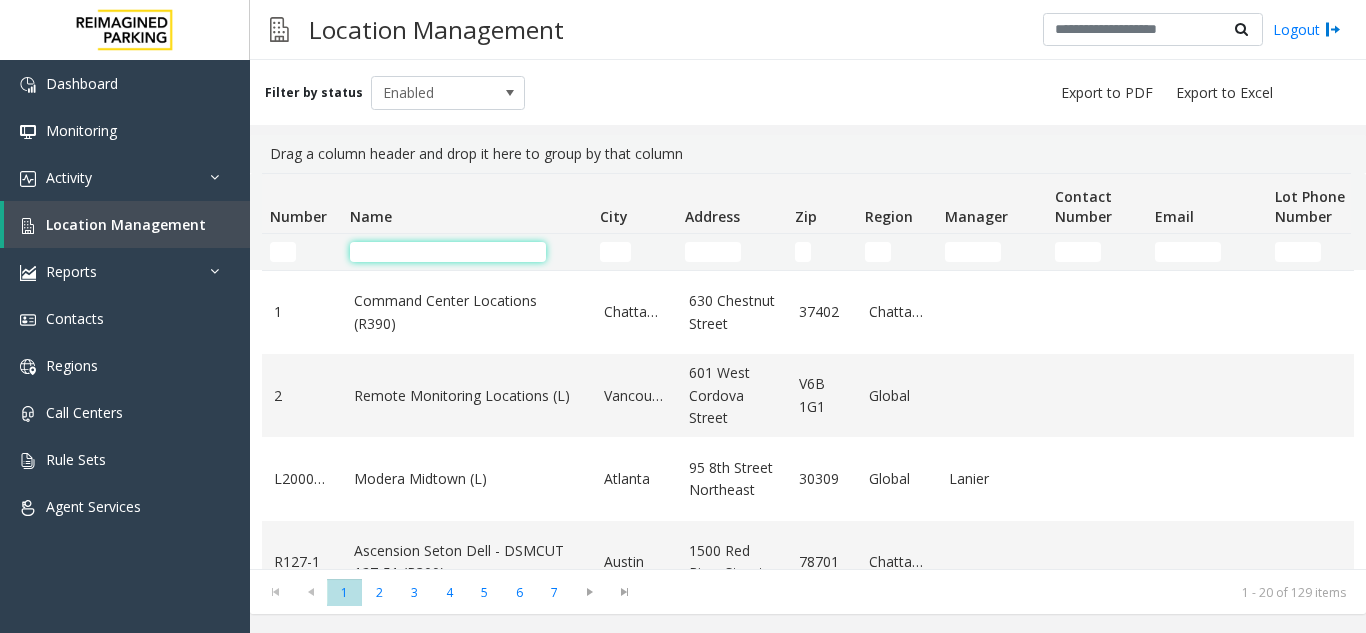 click 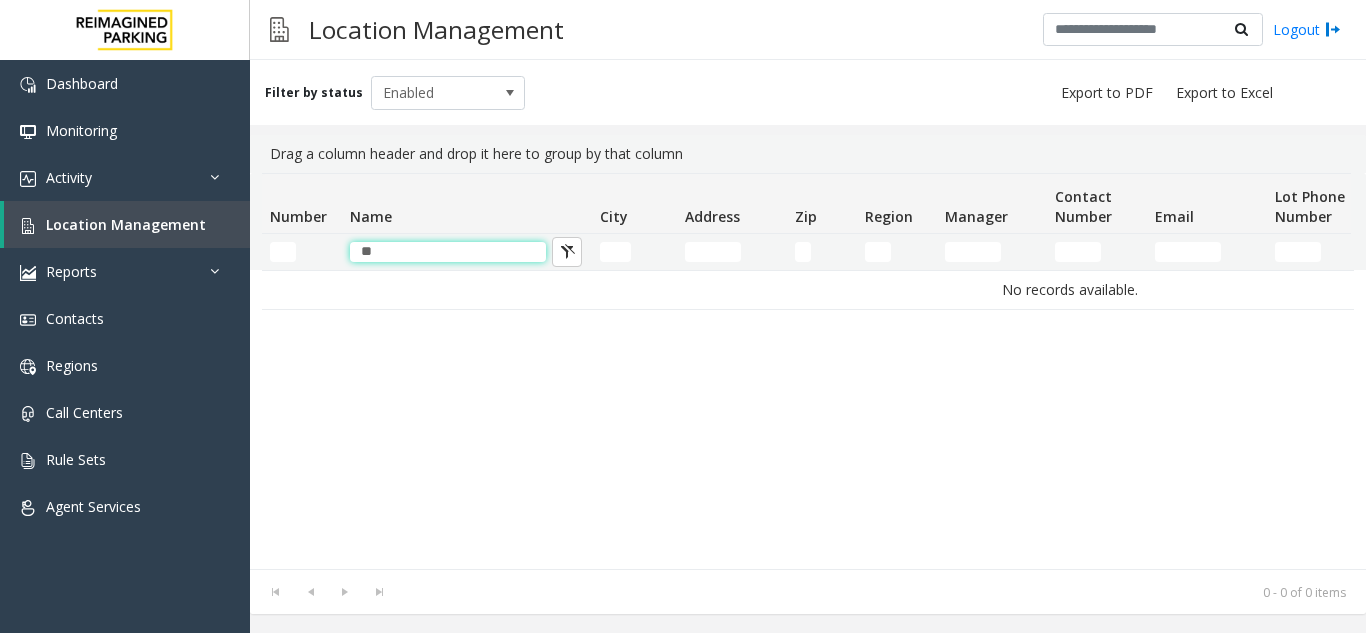 type on "*" 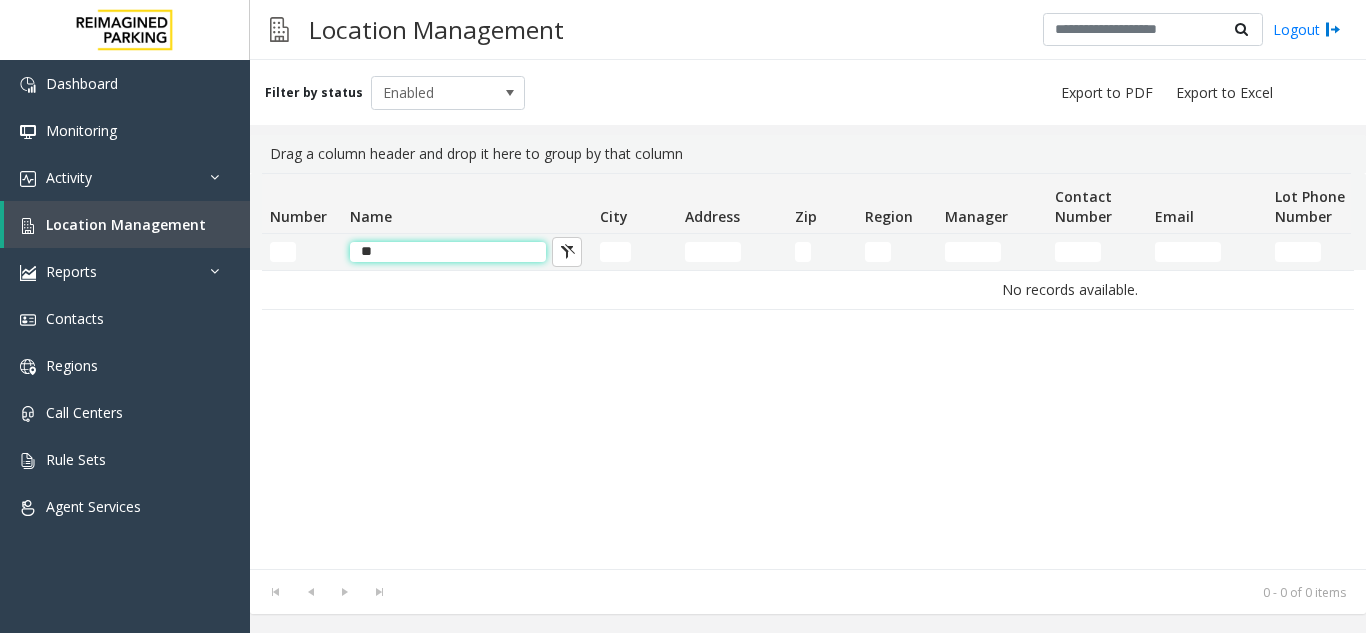 type on "*" 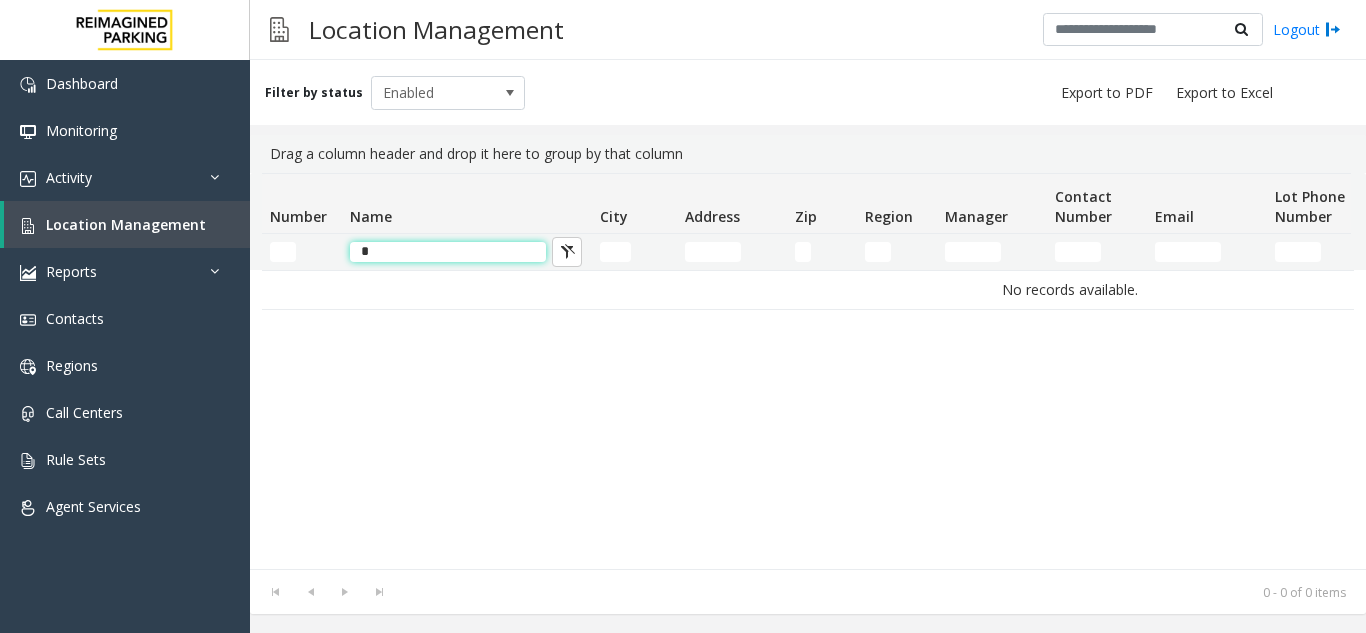 type 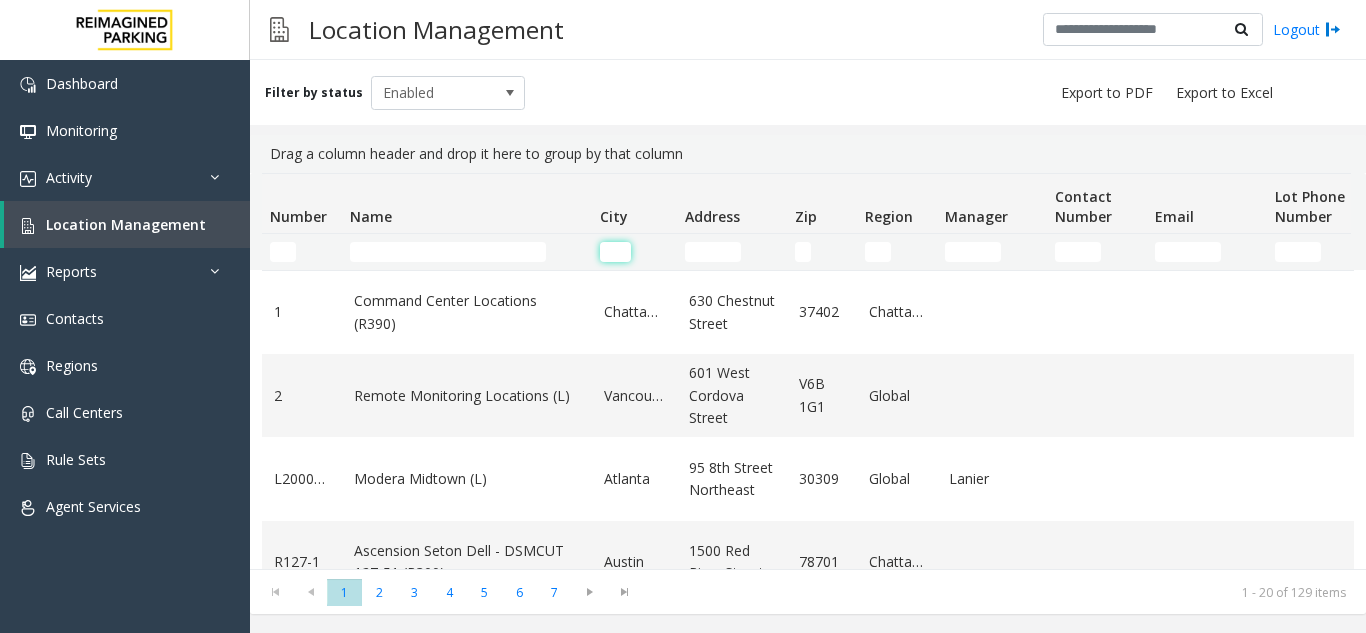 click 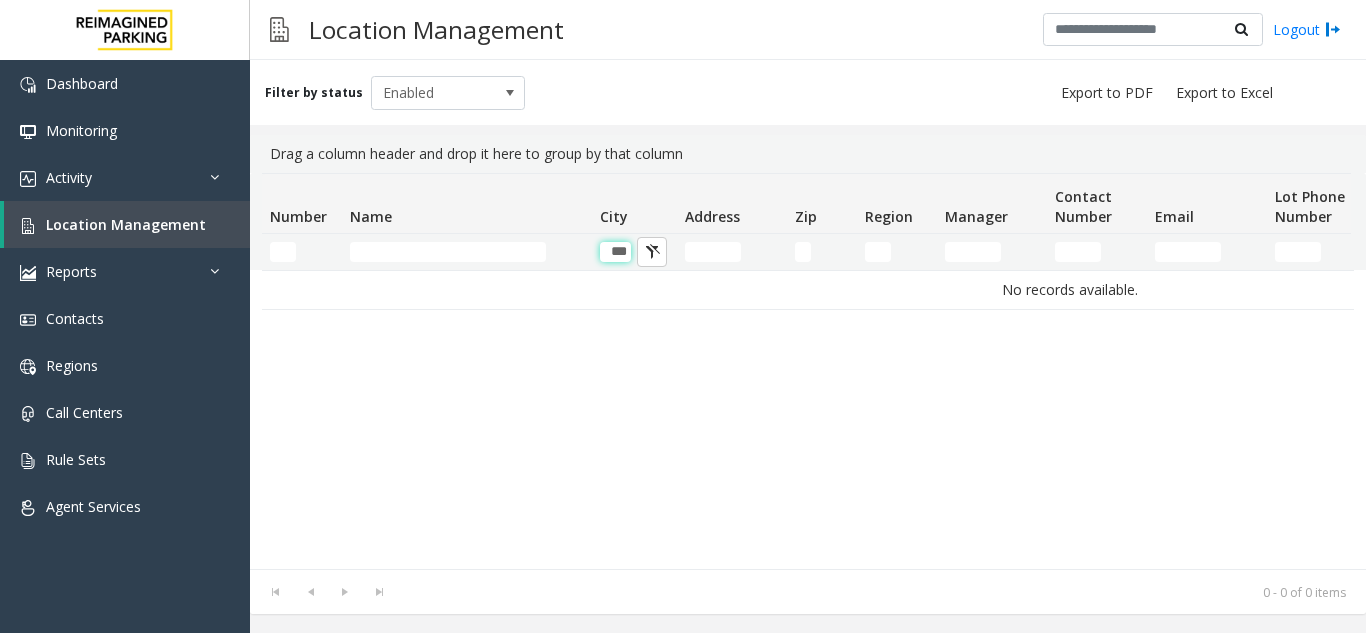 scroll, scrollTop: 0, scrollLeft: 0, axis: both 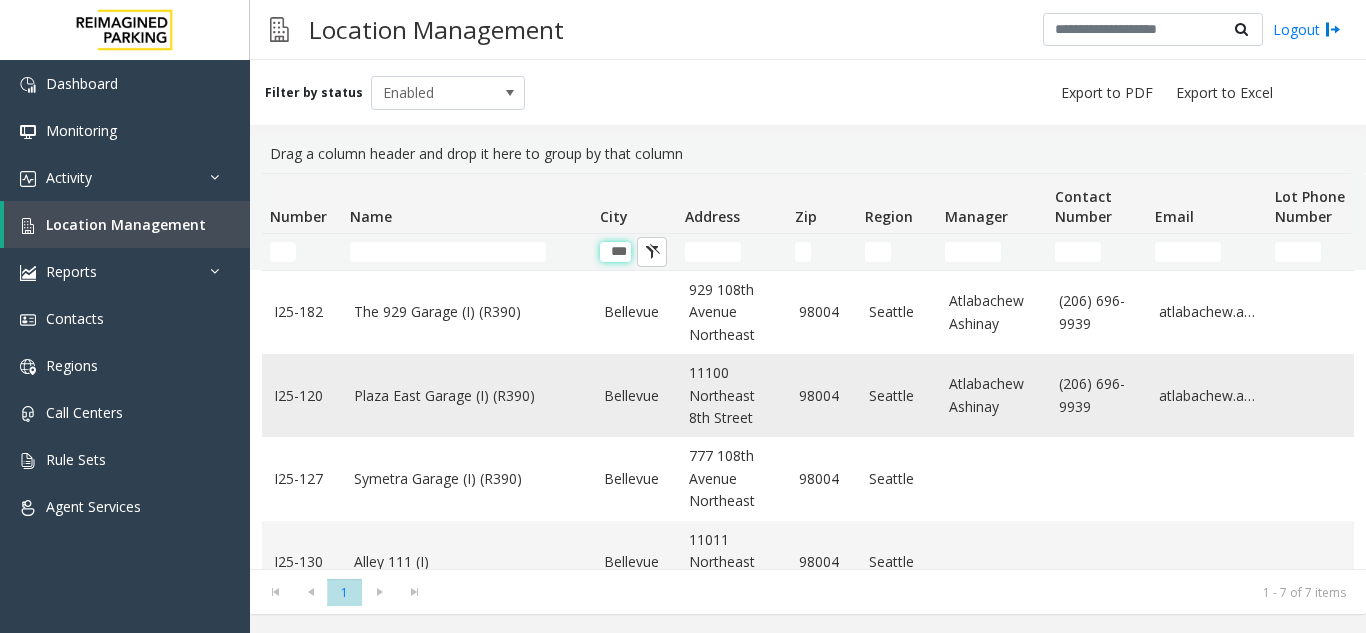 type on "***" 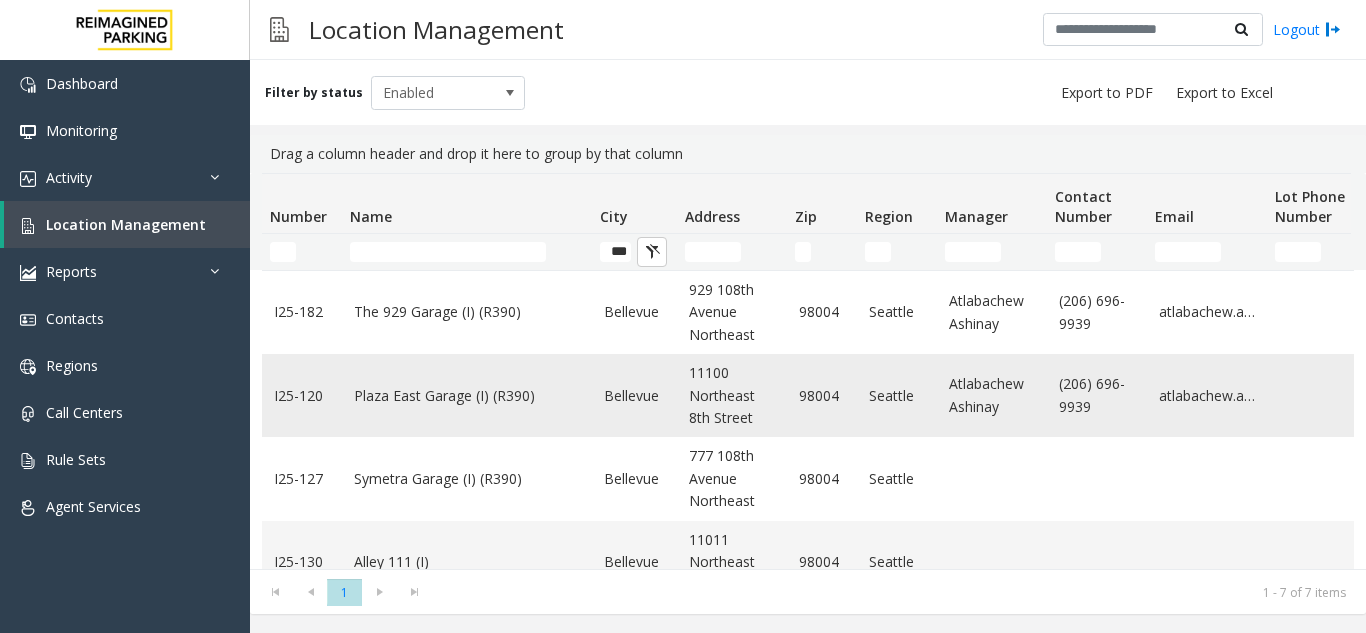 click on "Plaza East Garage (I) (R390)" 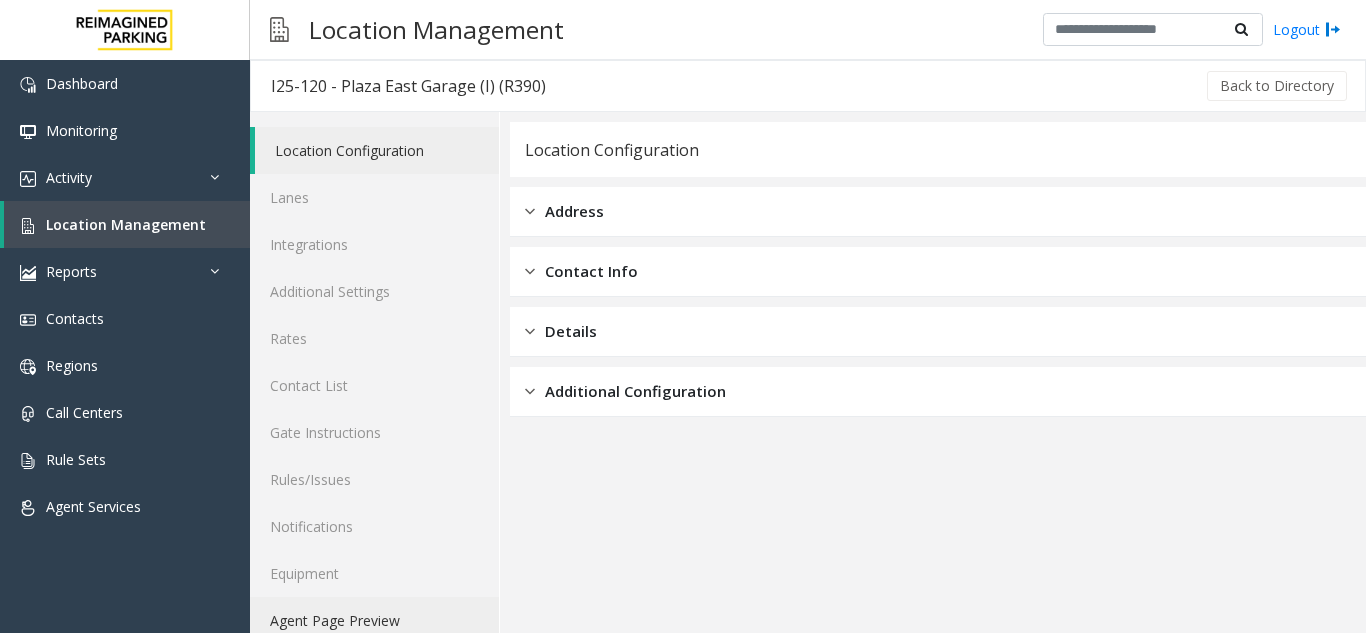 click on "Agent Page Preview" 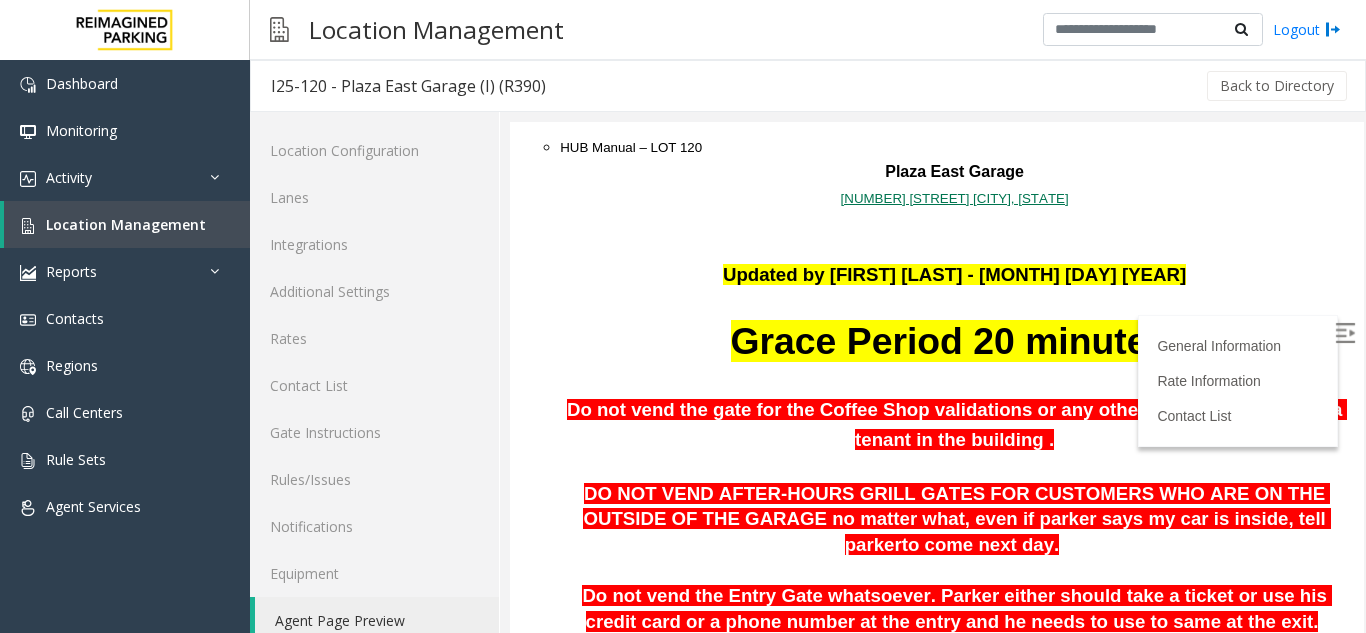 scroll, scrollTop: 0, scrollLeft: 0, axis: both 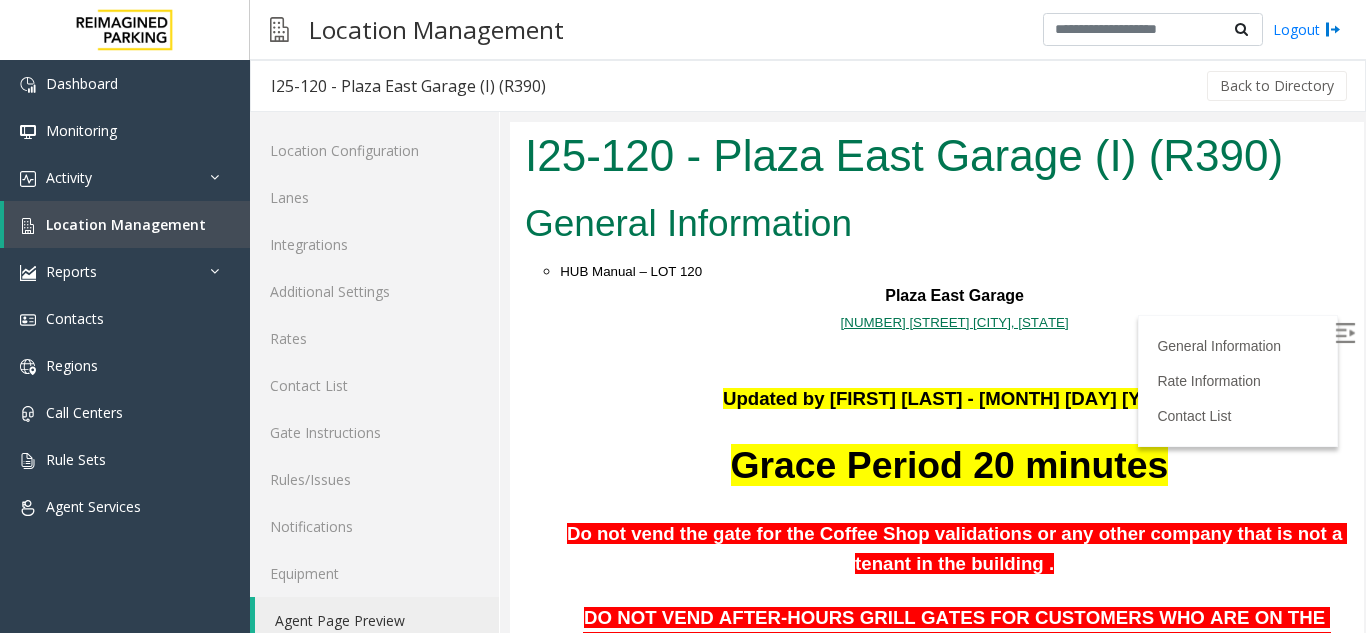 click at bounding box center [1345, 333] 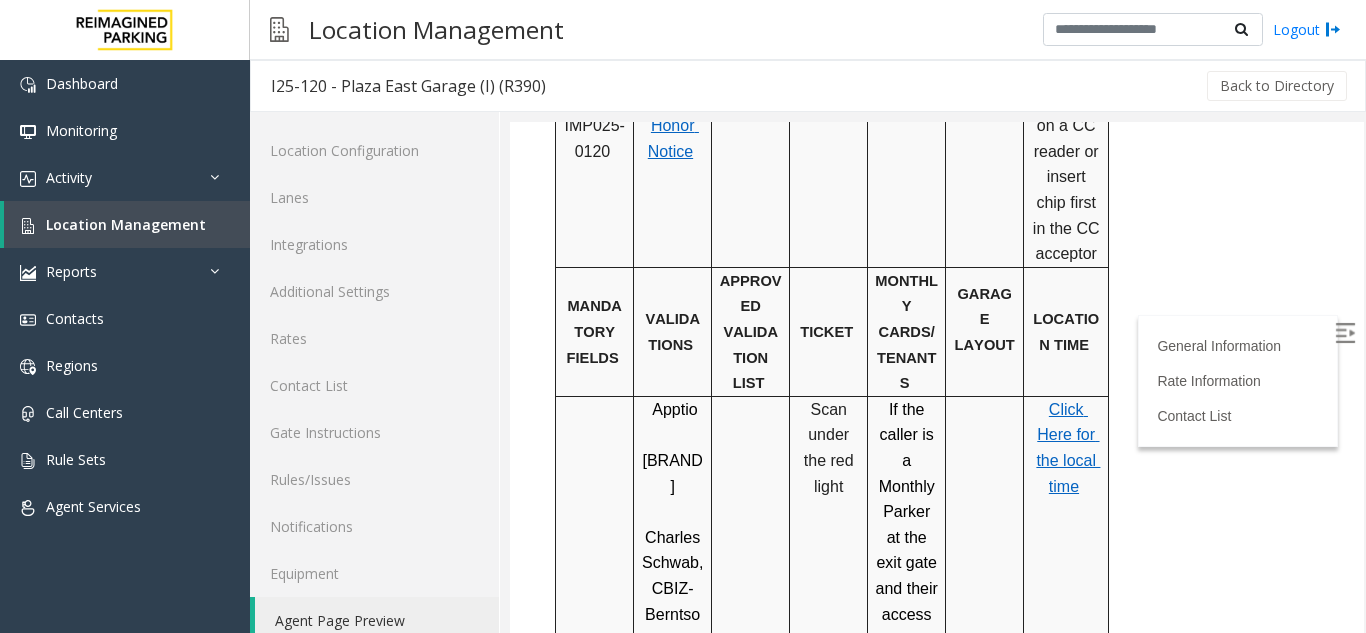 scroll, scrollTop: 2700, scrollLeft: 0, axis: vertical 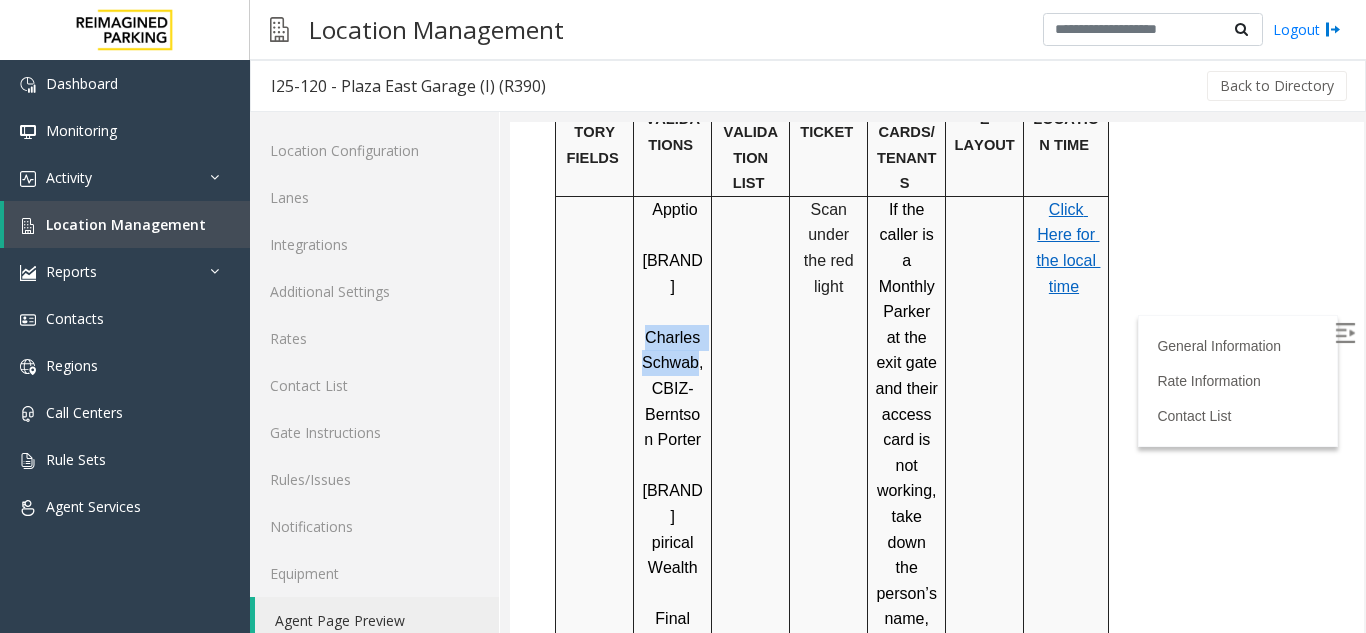 drag, startPoint x: 644, startPoint y: 289, endPoint x: 692, endPoint y: 315, distance: 54.589375 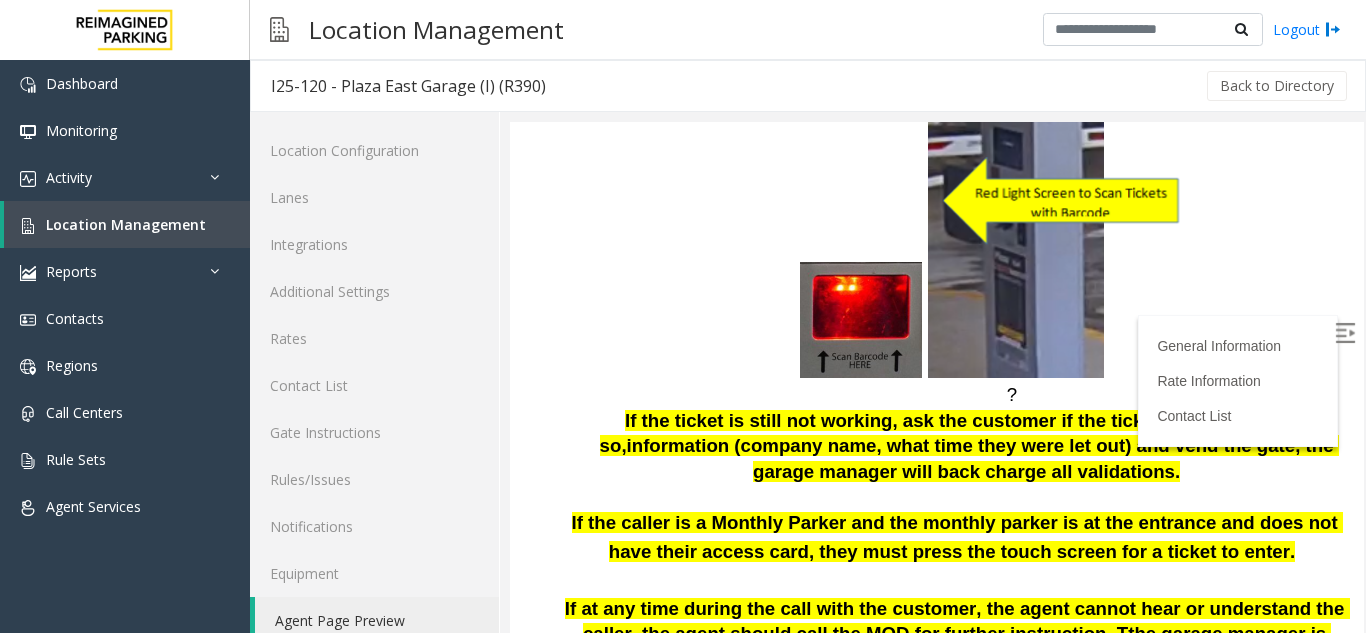 scroll, scrollTop: 1400, scrollLeft: 0, axis: vertical 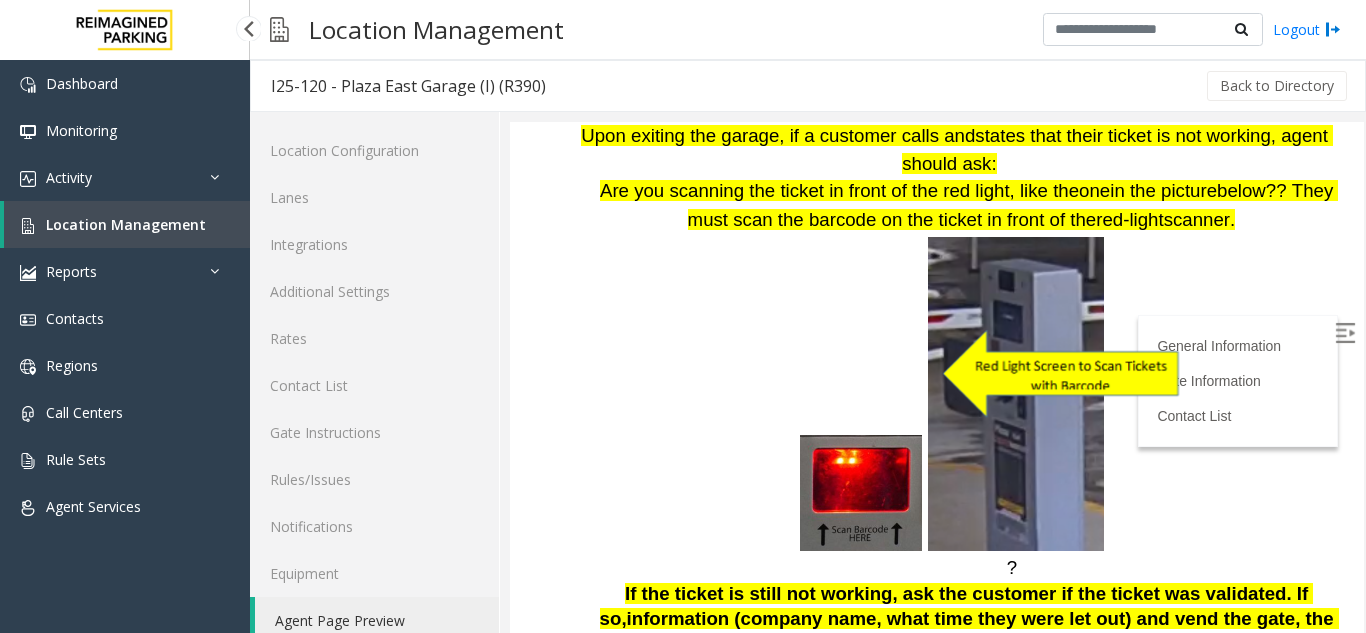 click on "Location Management" at bounding box center [126, 224] 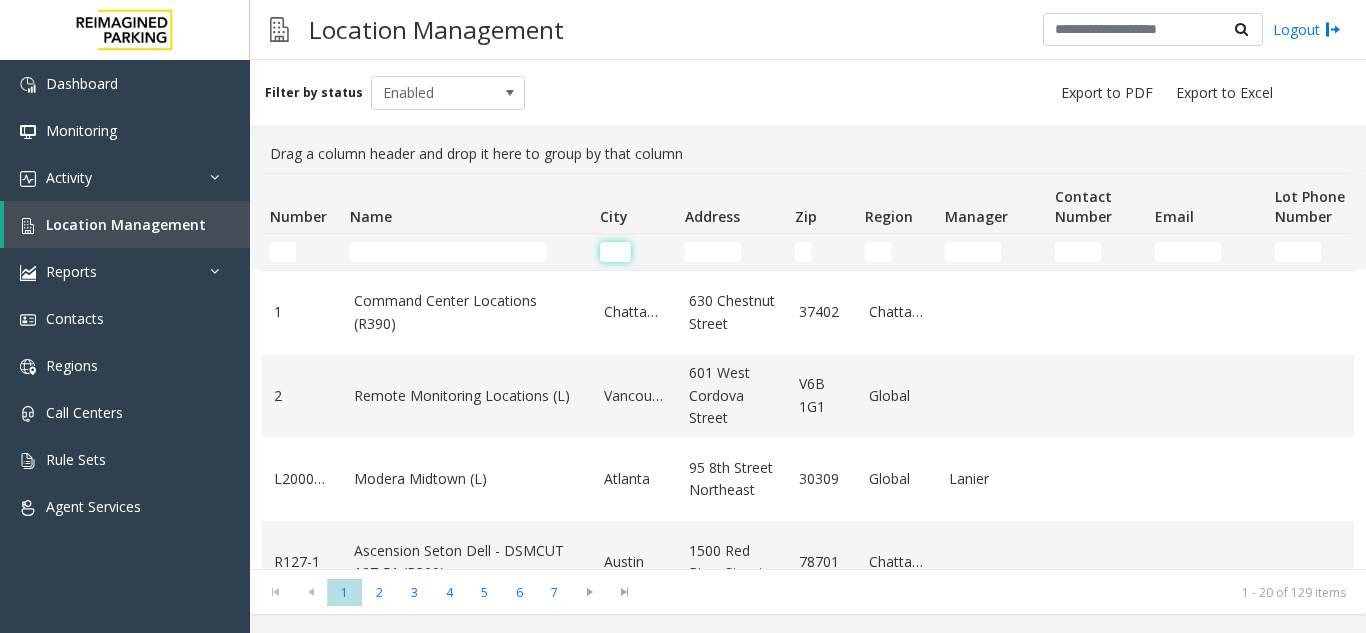 click 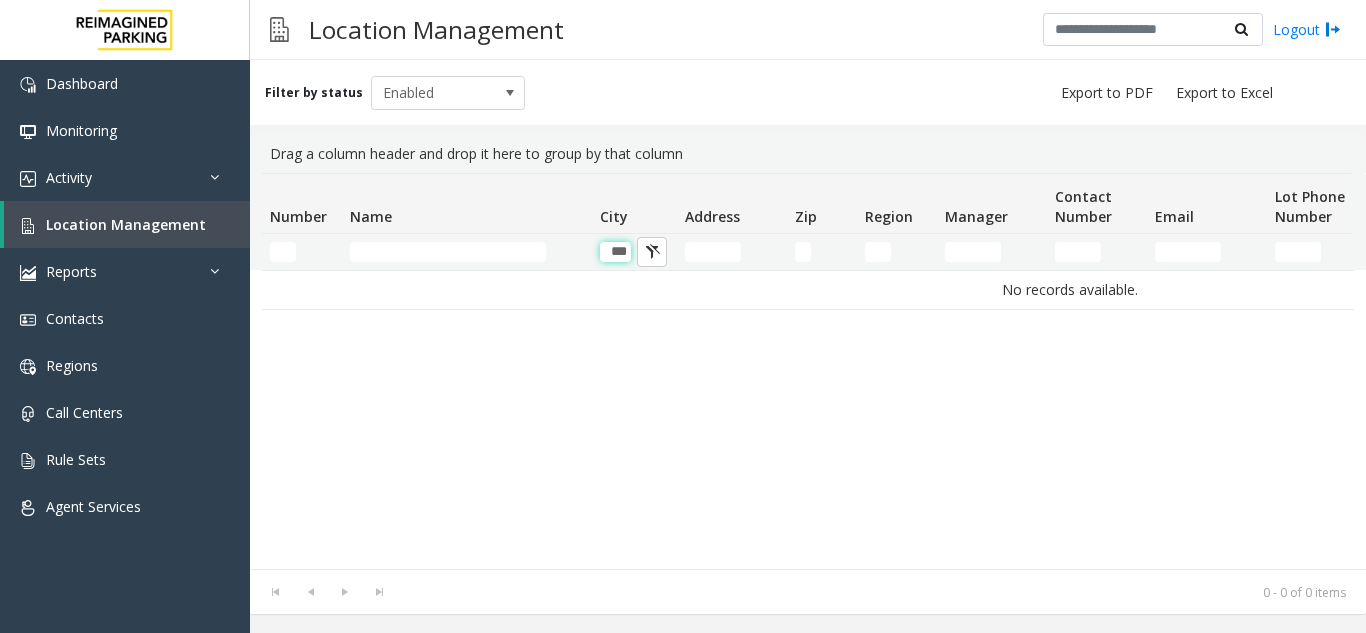 scroll, scrollTop: 0, scrollLeft: 0, axis: both 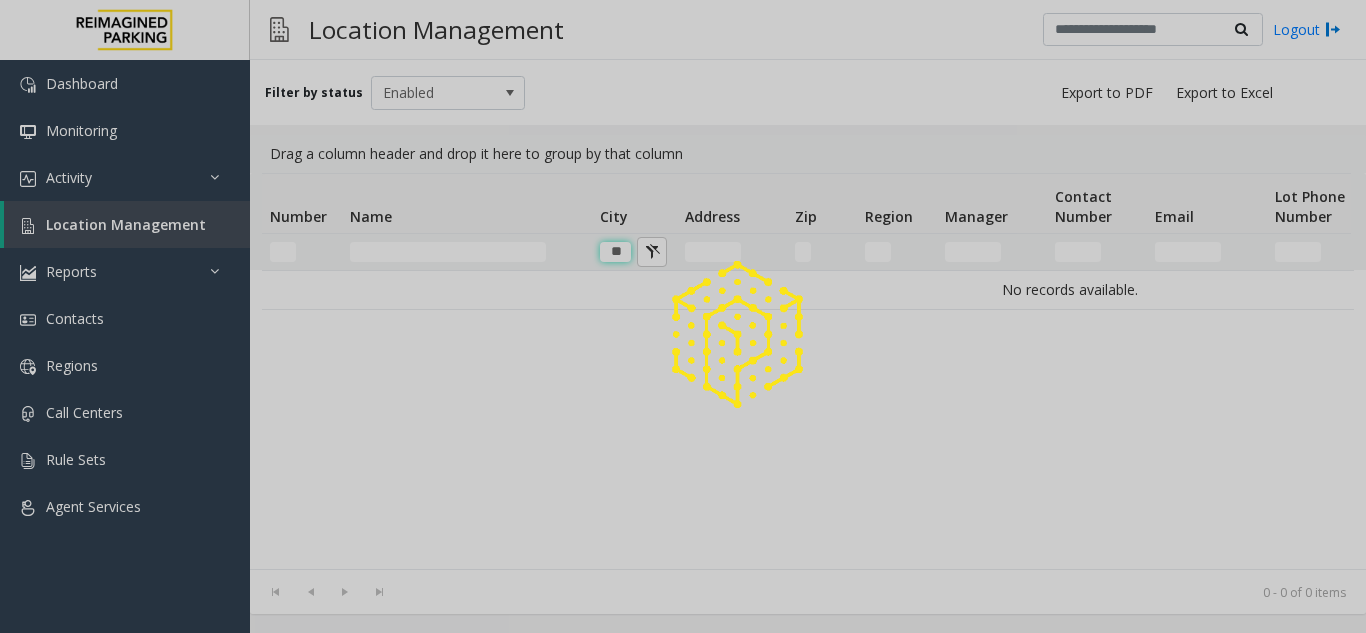type on "*" 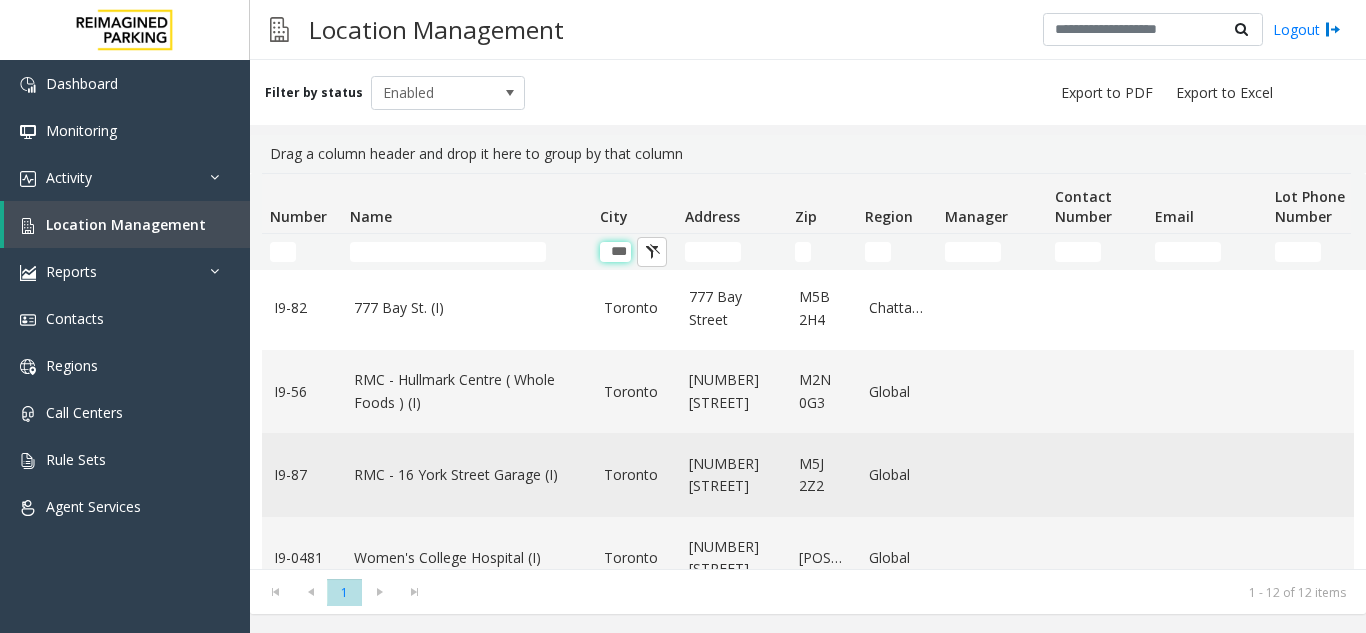 scroll, scrollTop: 0, scrollLeft: 0, axis: both 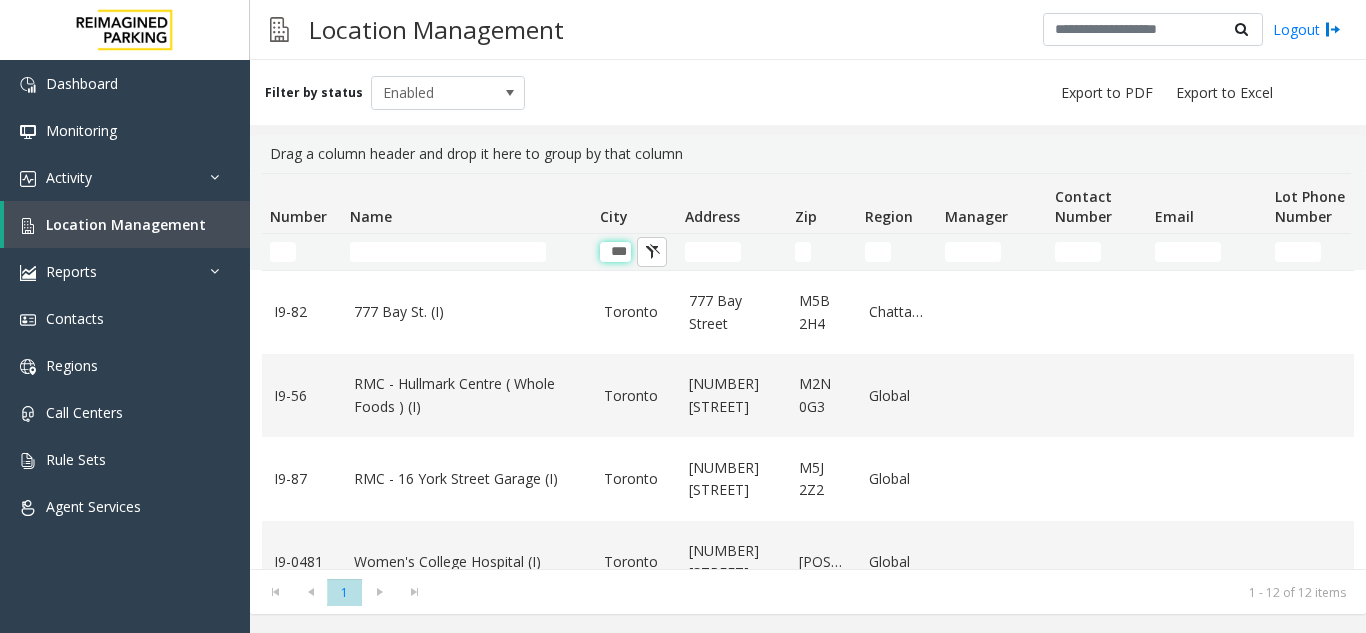 type on "***" 